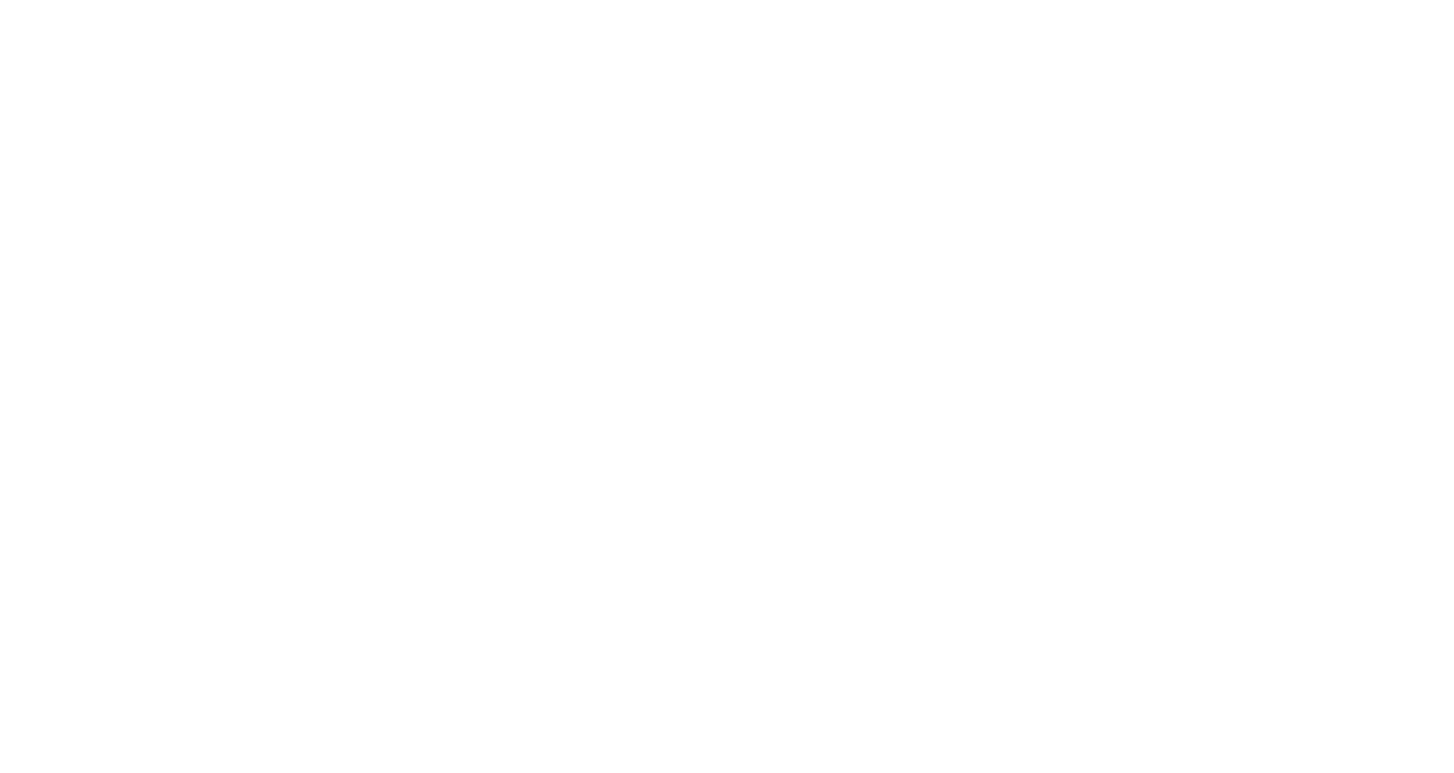 scroll, scrollTop: 0, scrollLeft: 0, axis: both 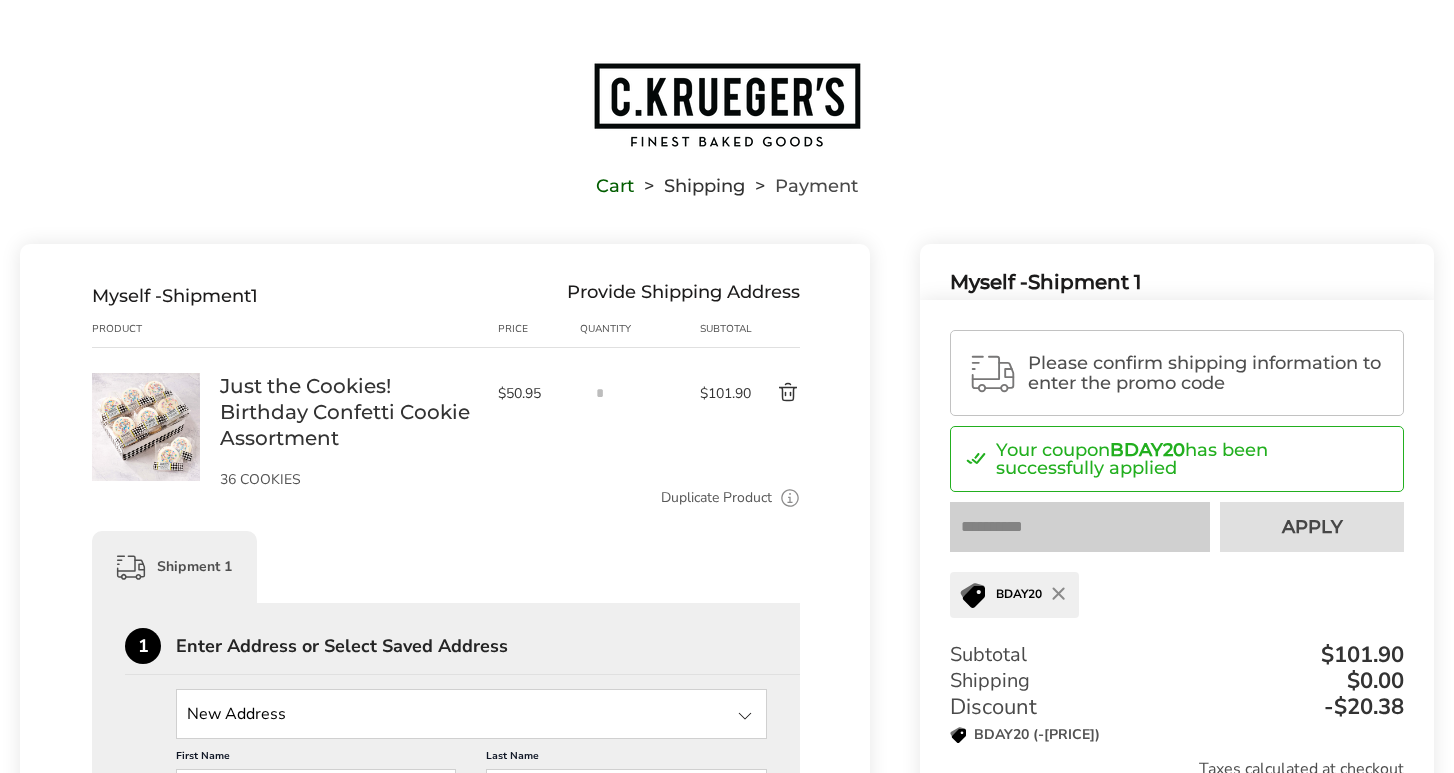 click at bounding box center (772, 393) 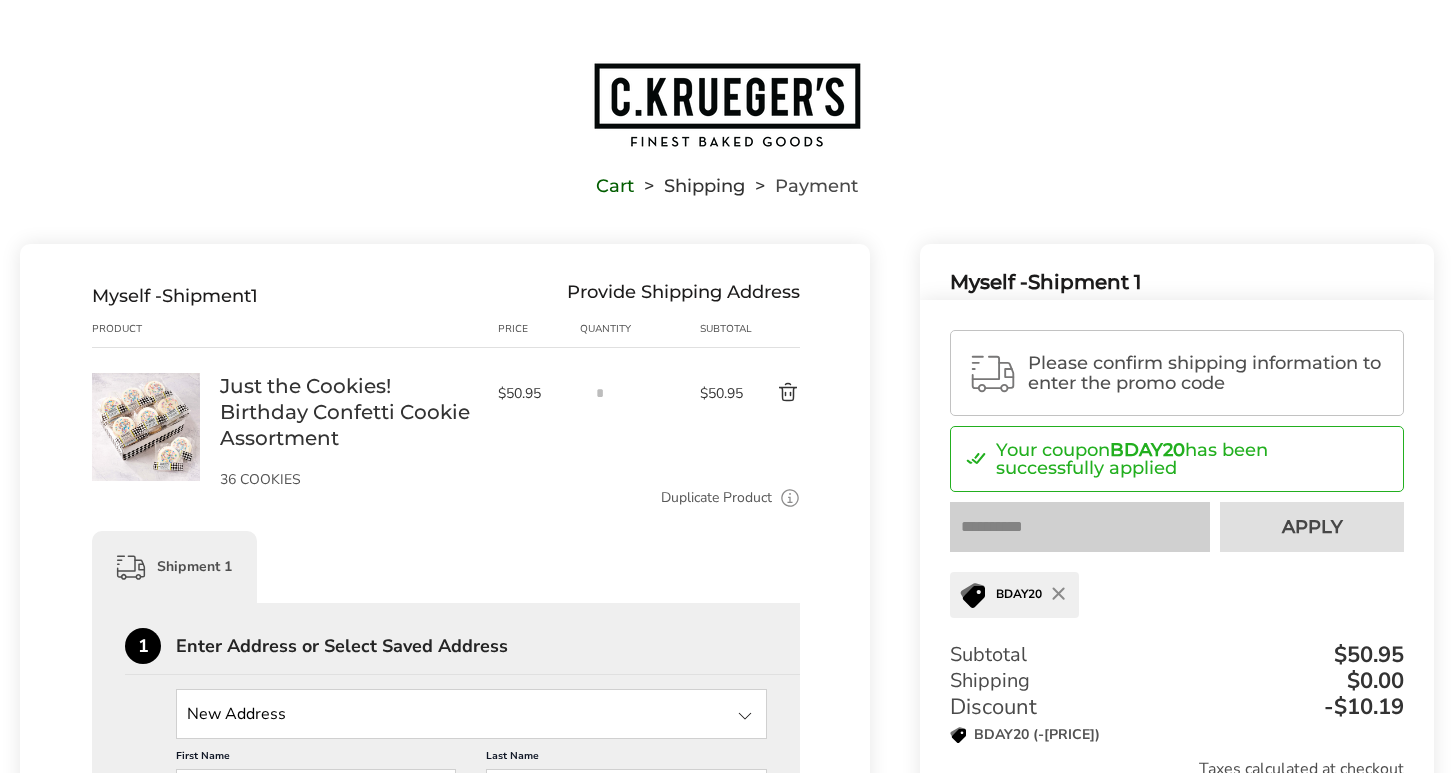 click on "Just the Cookies! Birthday Confetti Cookie Assortment" at bounding box center (349, 412) 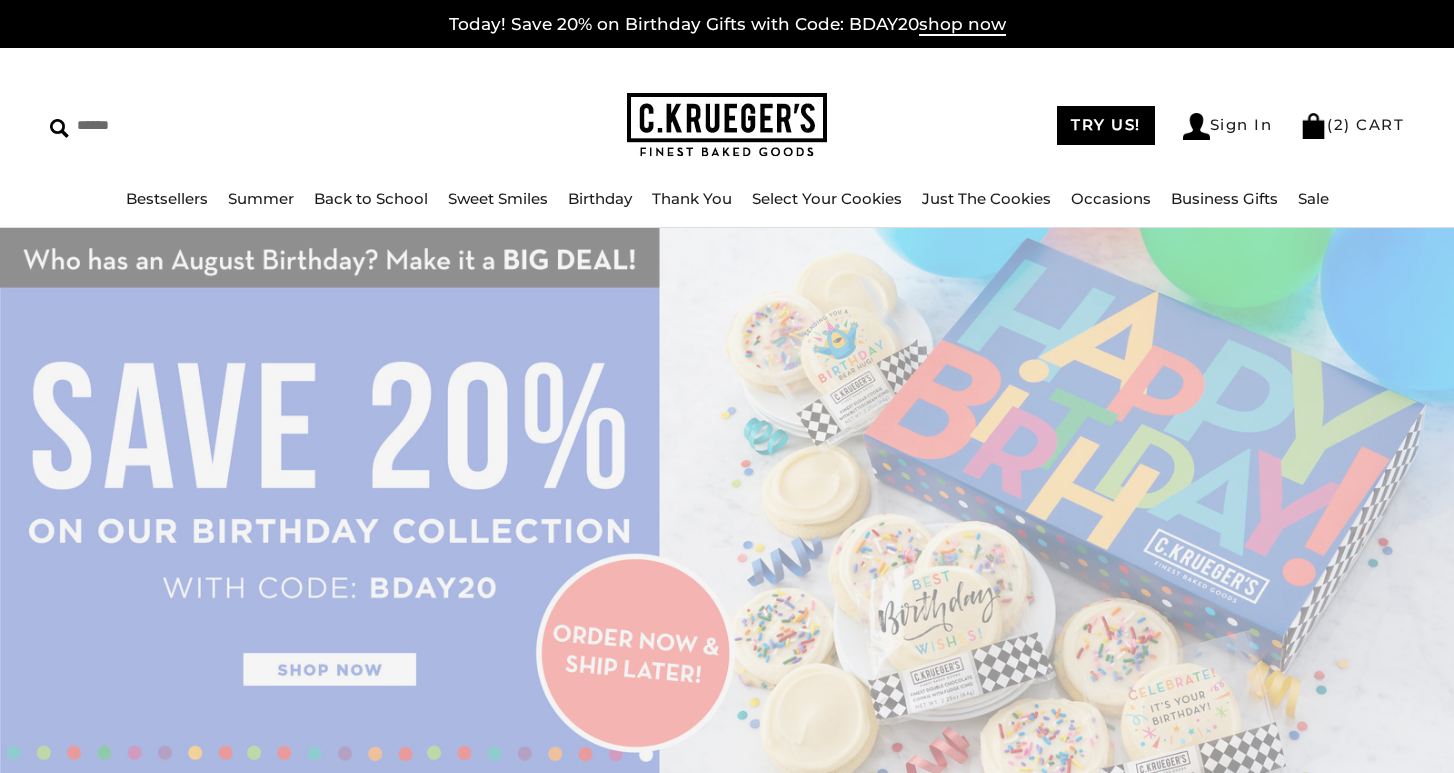 scroll, scrollTop: 0, scrollLeft: 0, axis: both 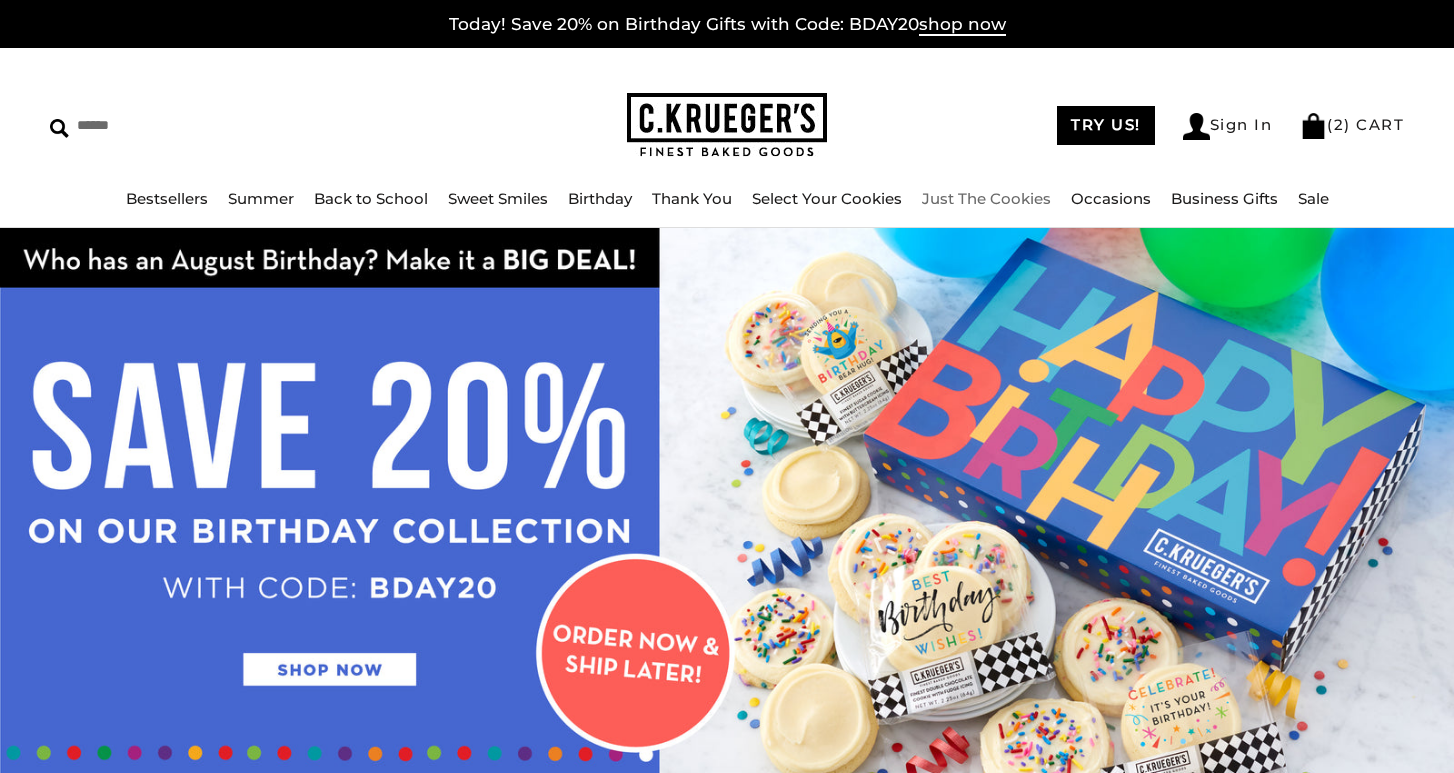 click on "Just The Cookies" at bounding box center (986, 198) 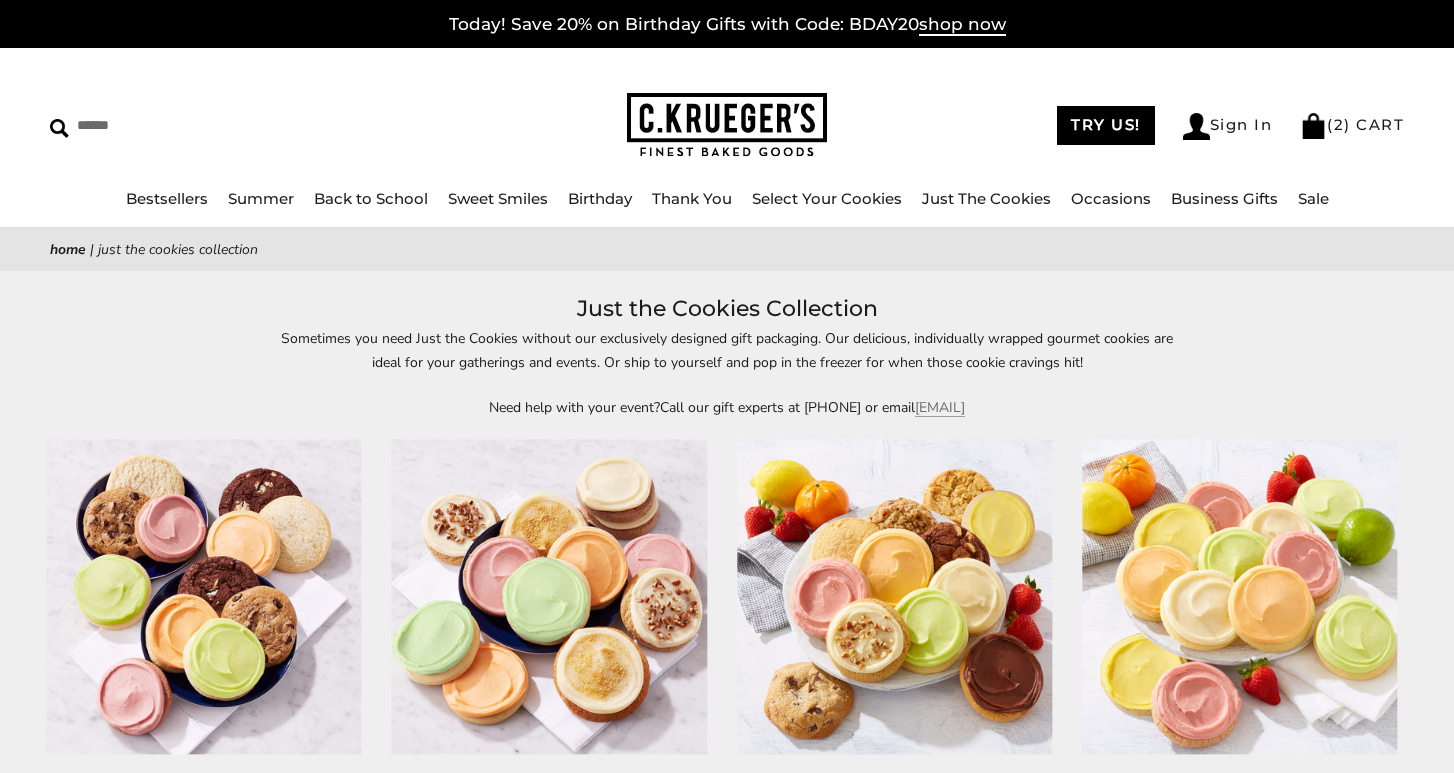 scroll, scrollTop: 0, scrollLeft: 0, axis: both 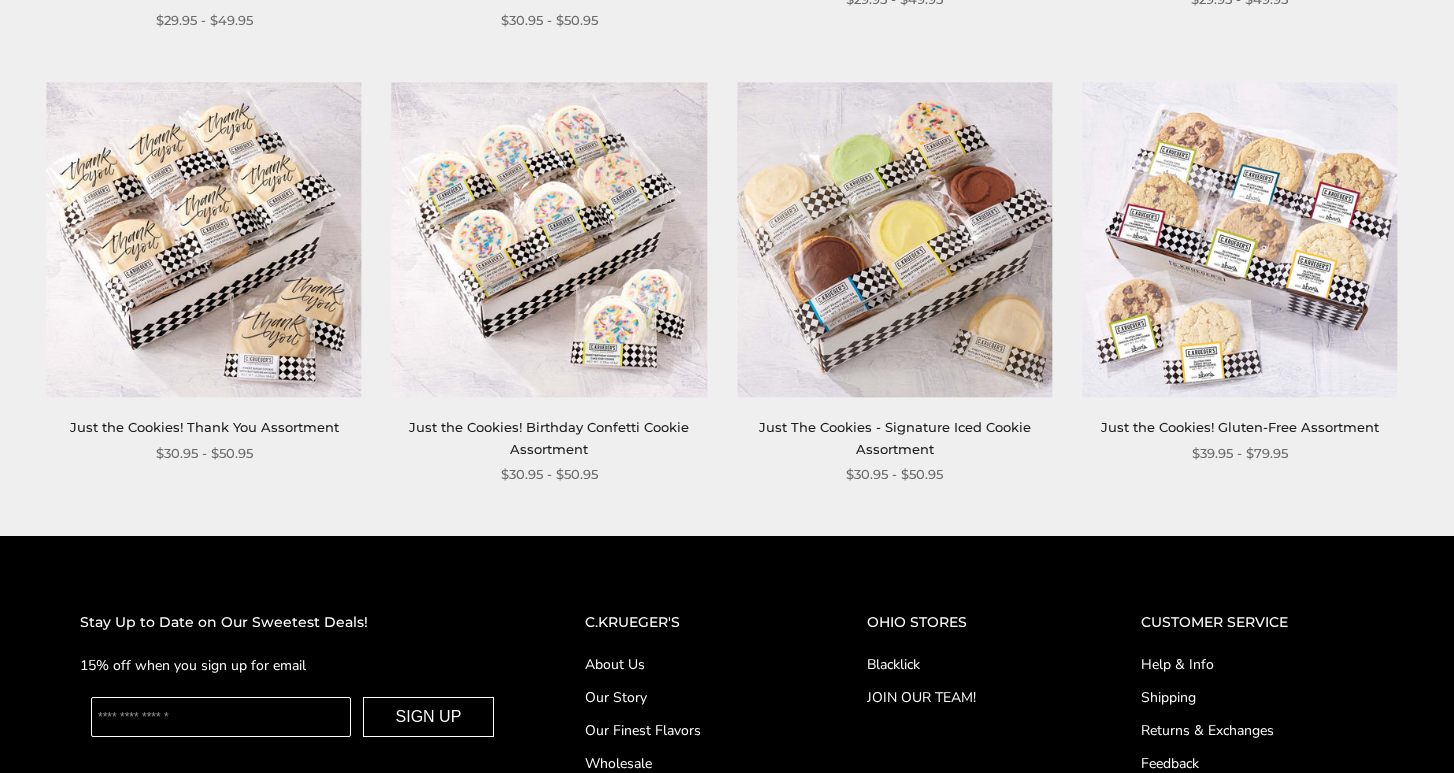 click at bounding box center [549, 239] 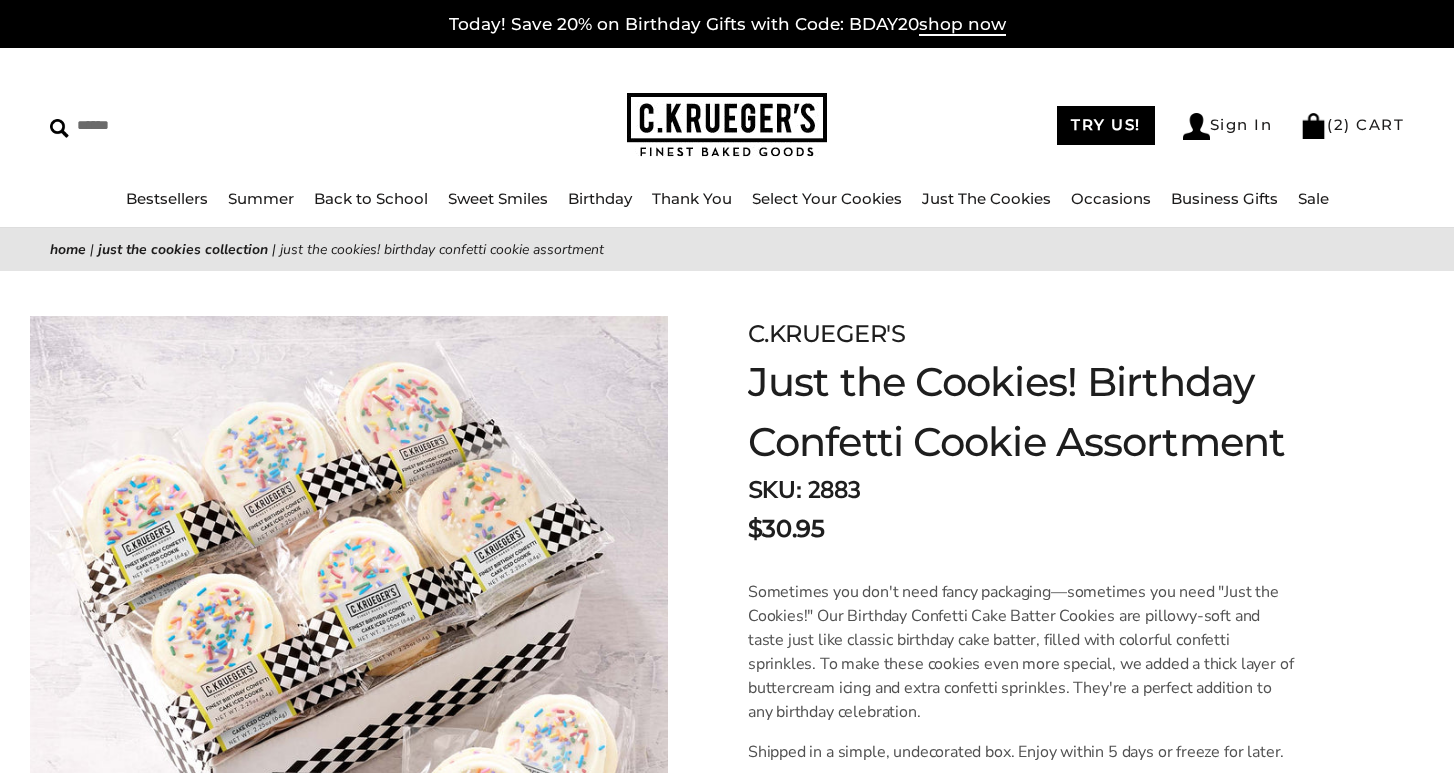 scroll, scrollTop: 0, scrollLeft: 0, axis: both 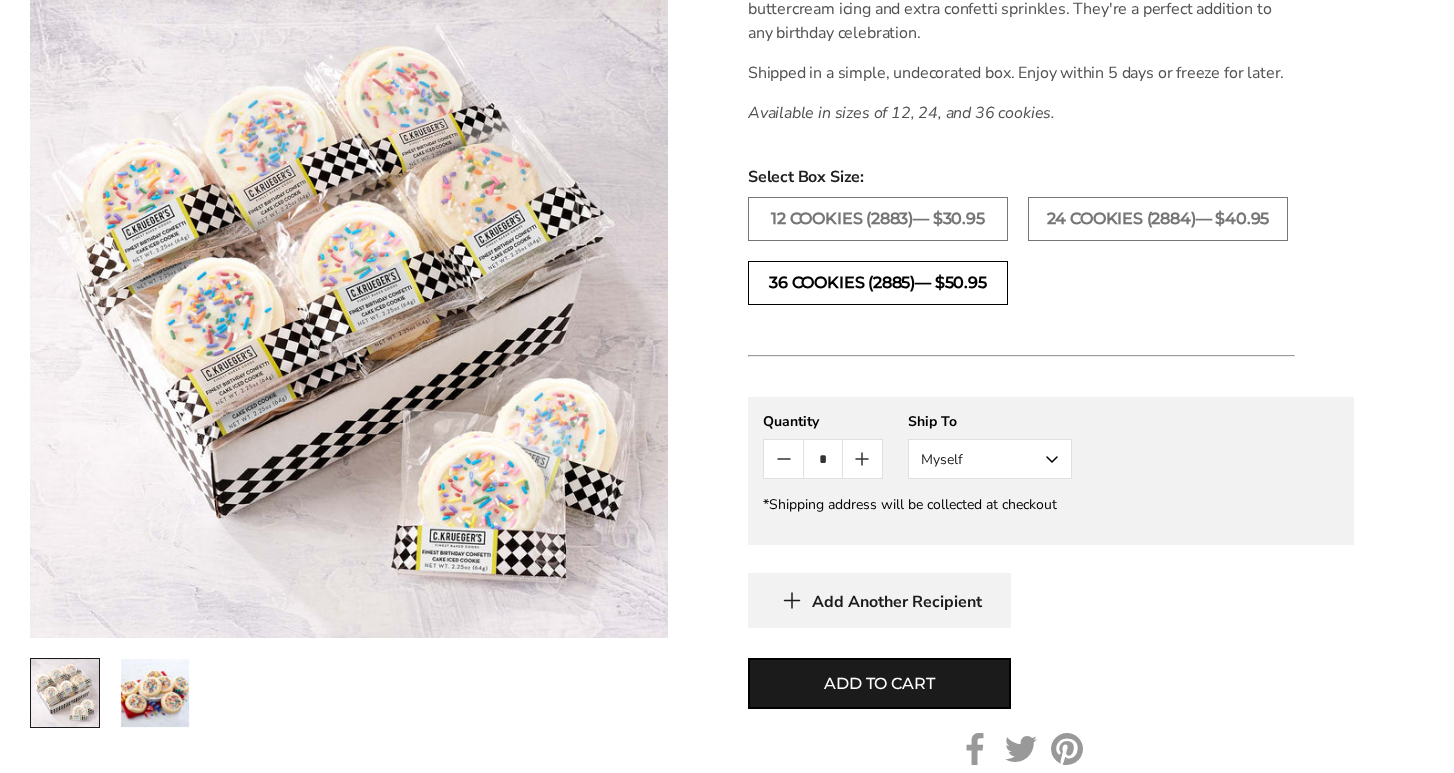 click on "36 COOKIES (2885)— $50.95" at bounding box center [878, 283] 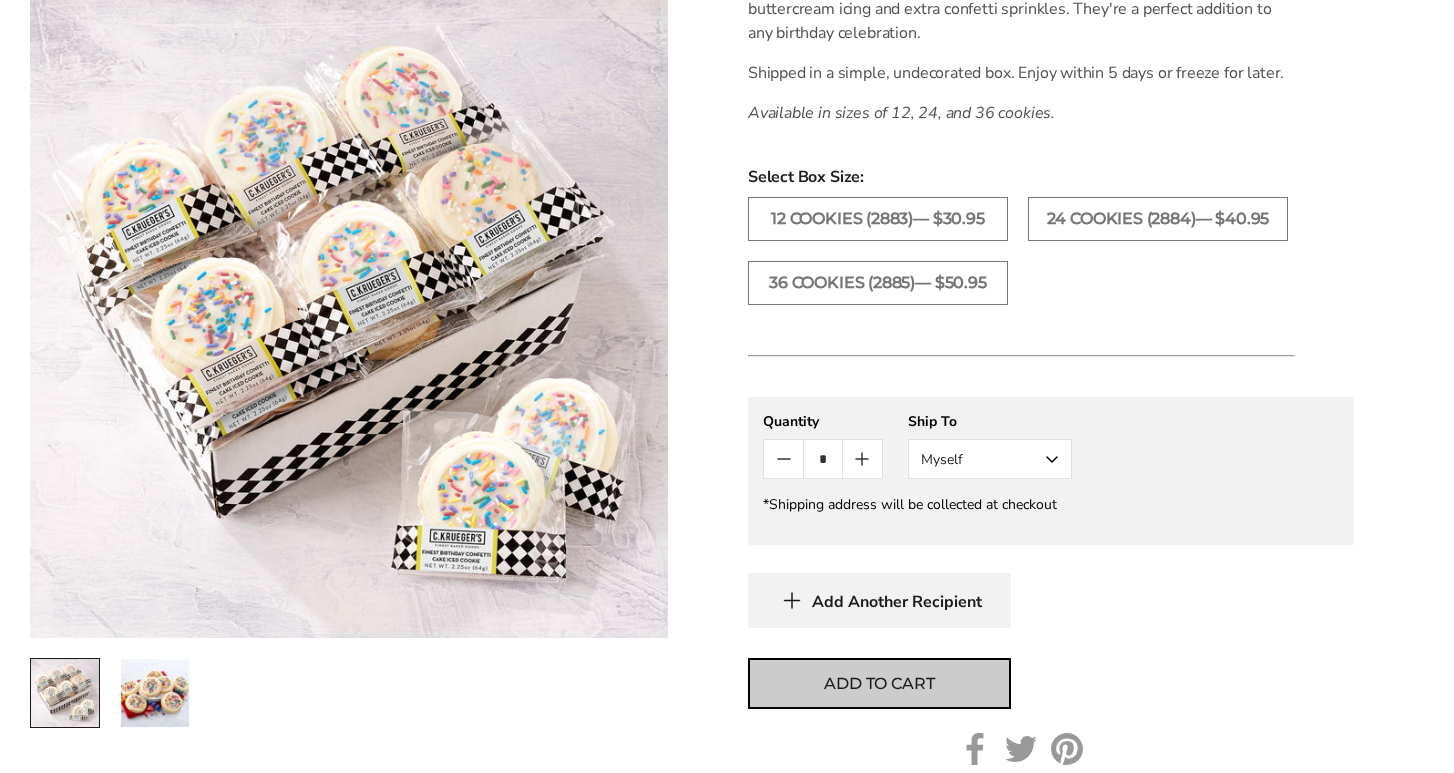 click on "Add to cart" at bounding box center (879, 684) 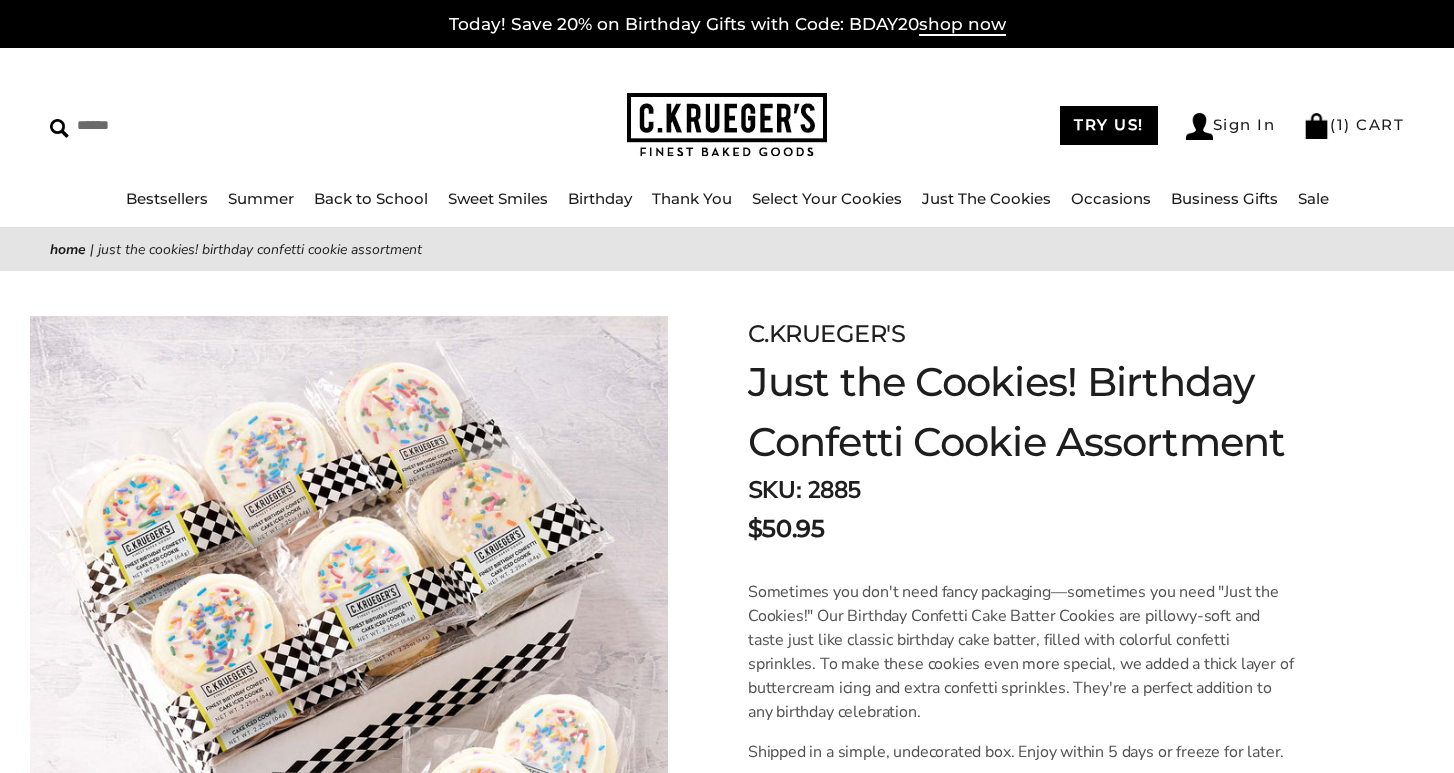 scroll, scrollTop: 0, scrollLeft: 0, axis: both 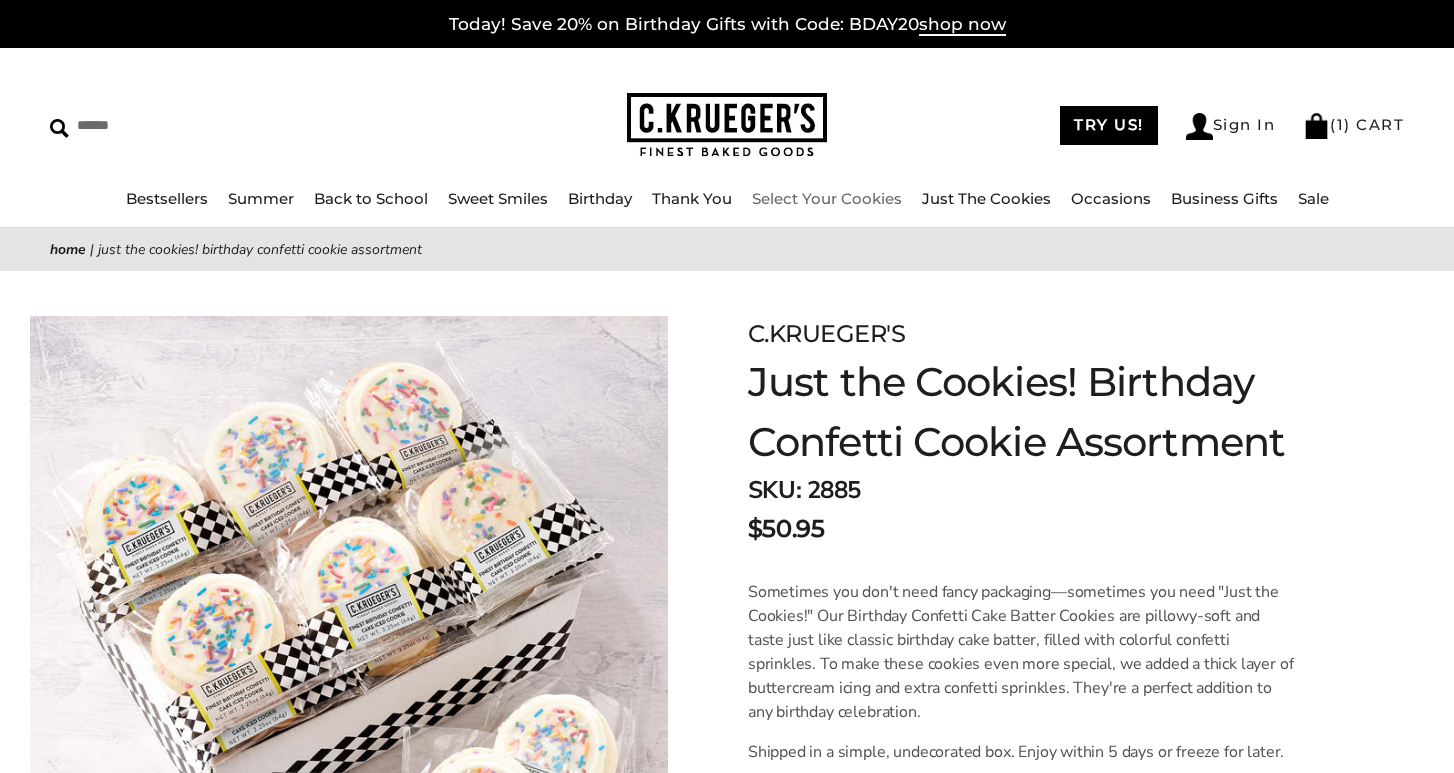 click on "Select Your Cookies" at bounding box center (827, 198) 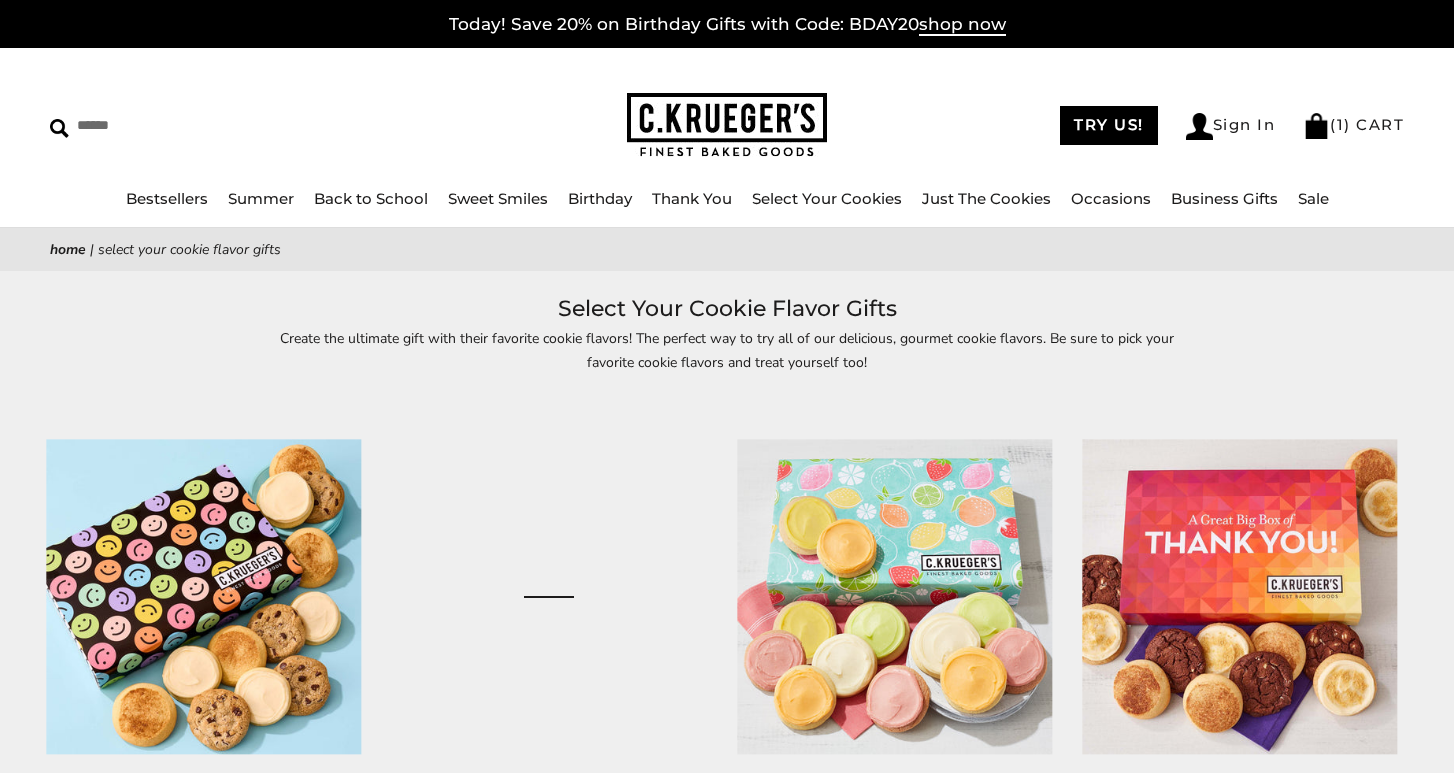 scroll, scrollTop: 0, scrollLeft: 0, axis: both 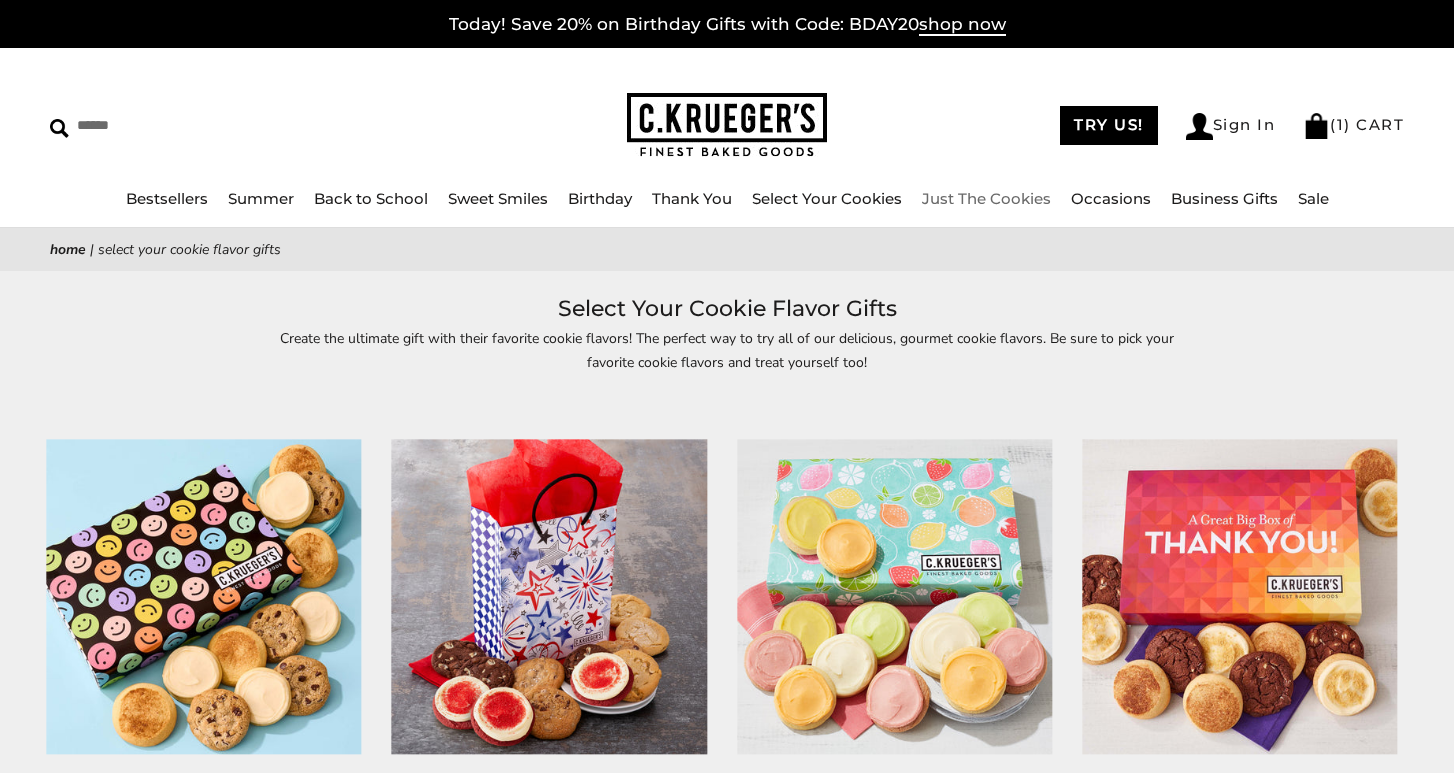 click on "Just The Cookies" at bounding box center (986, 198) 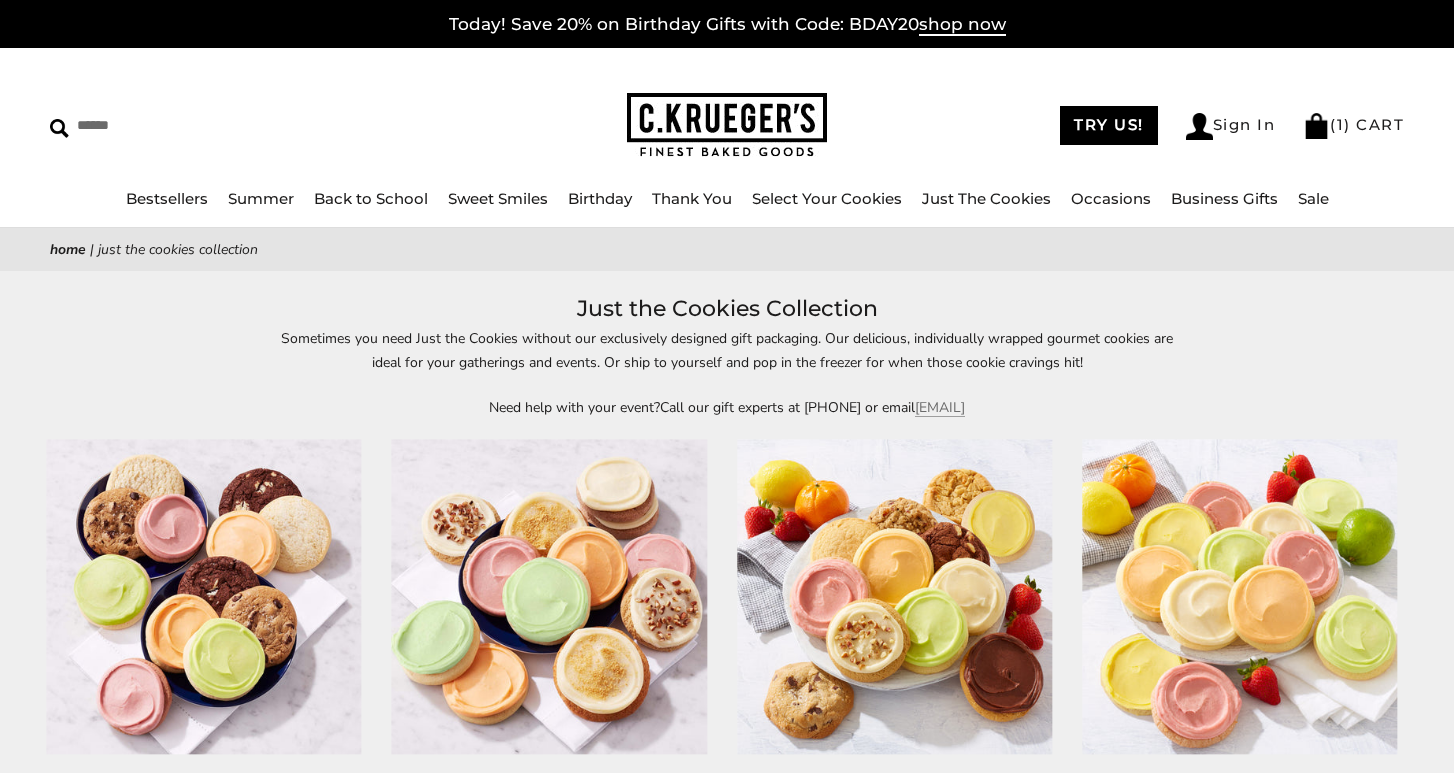 scroll, scrollTop: 0, scrollLeft: 0, axis: both 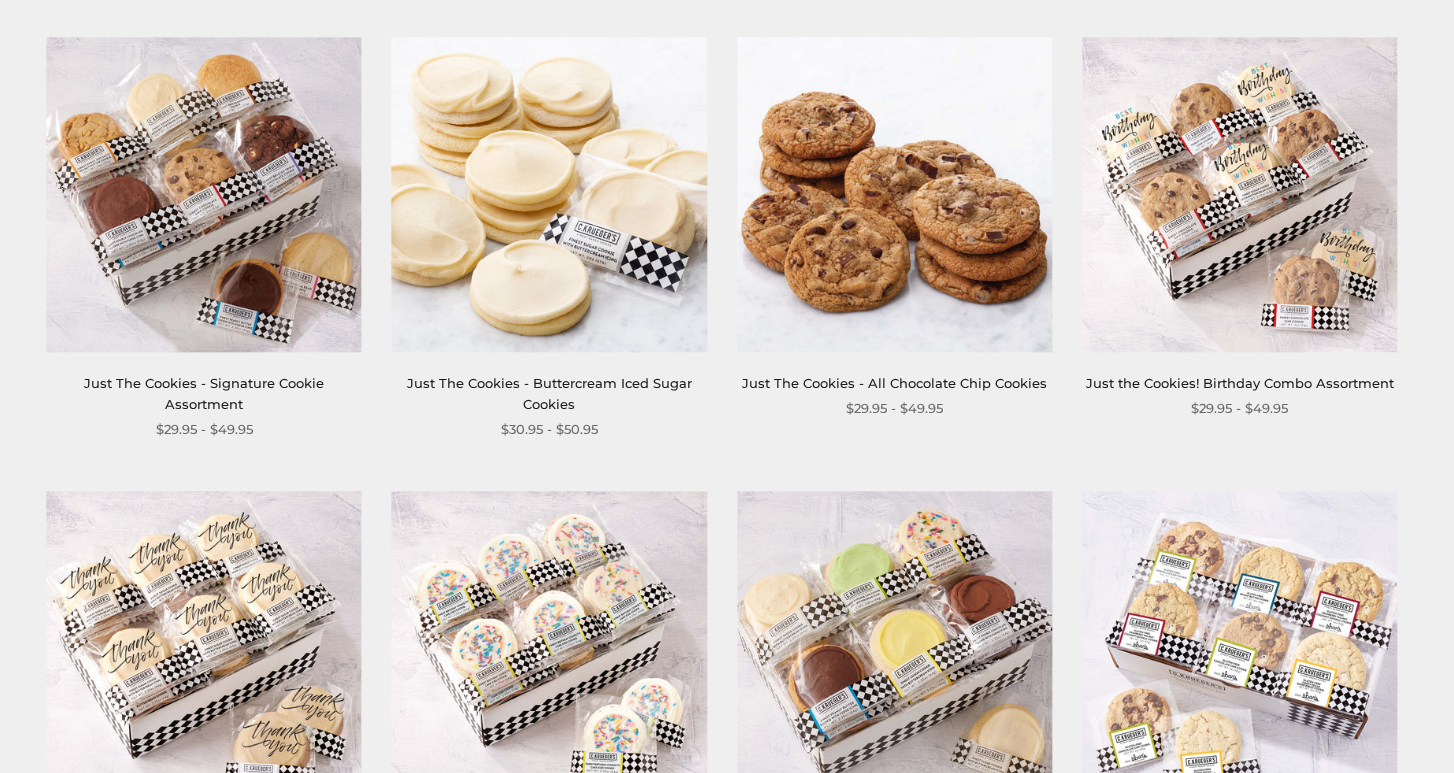 click at bounding box center [894, 194] 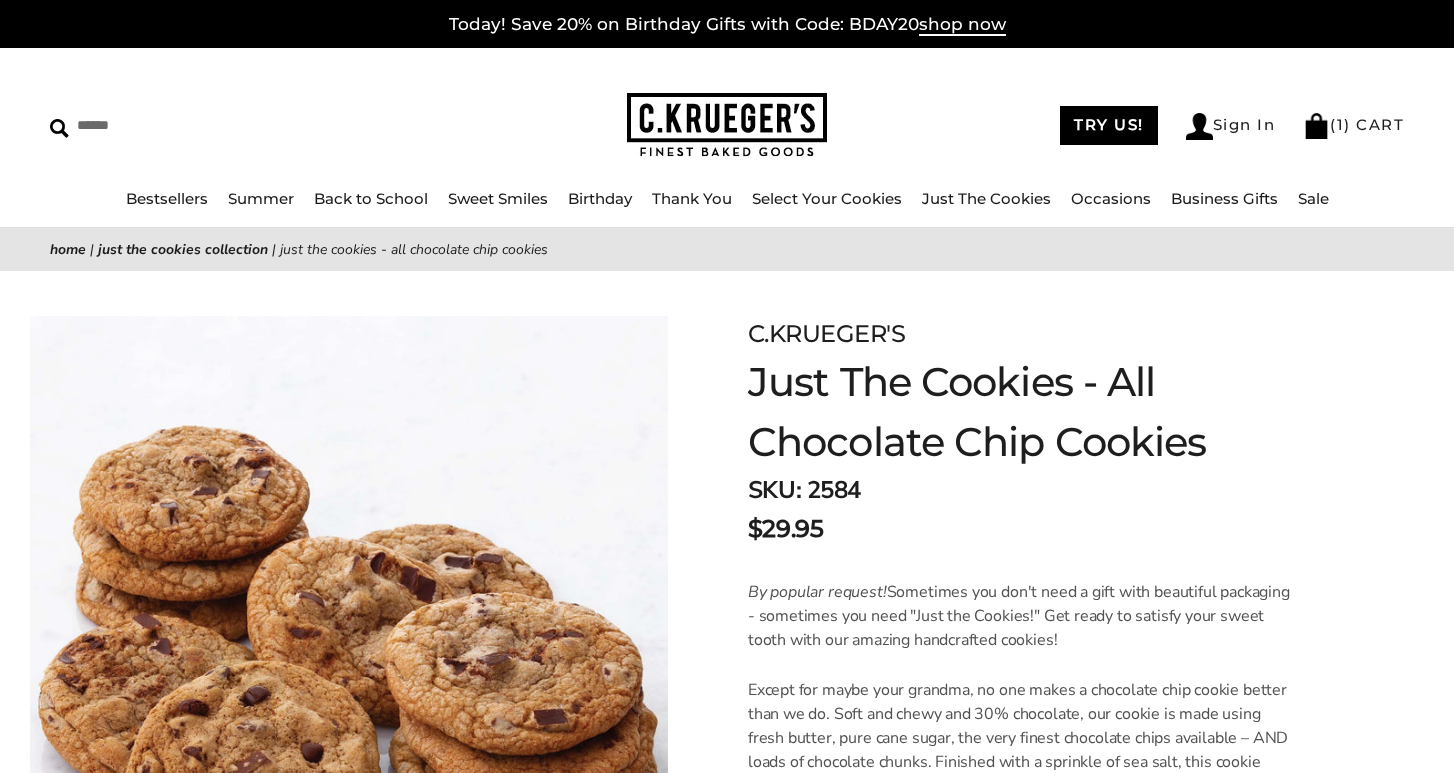 scroll, scrollTop: 0, scrollLeft: 0, axis: both 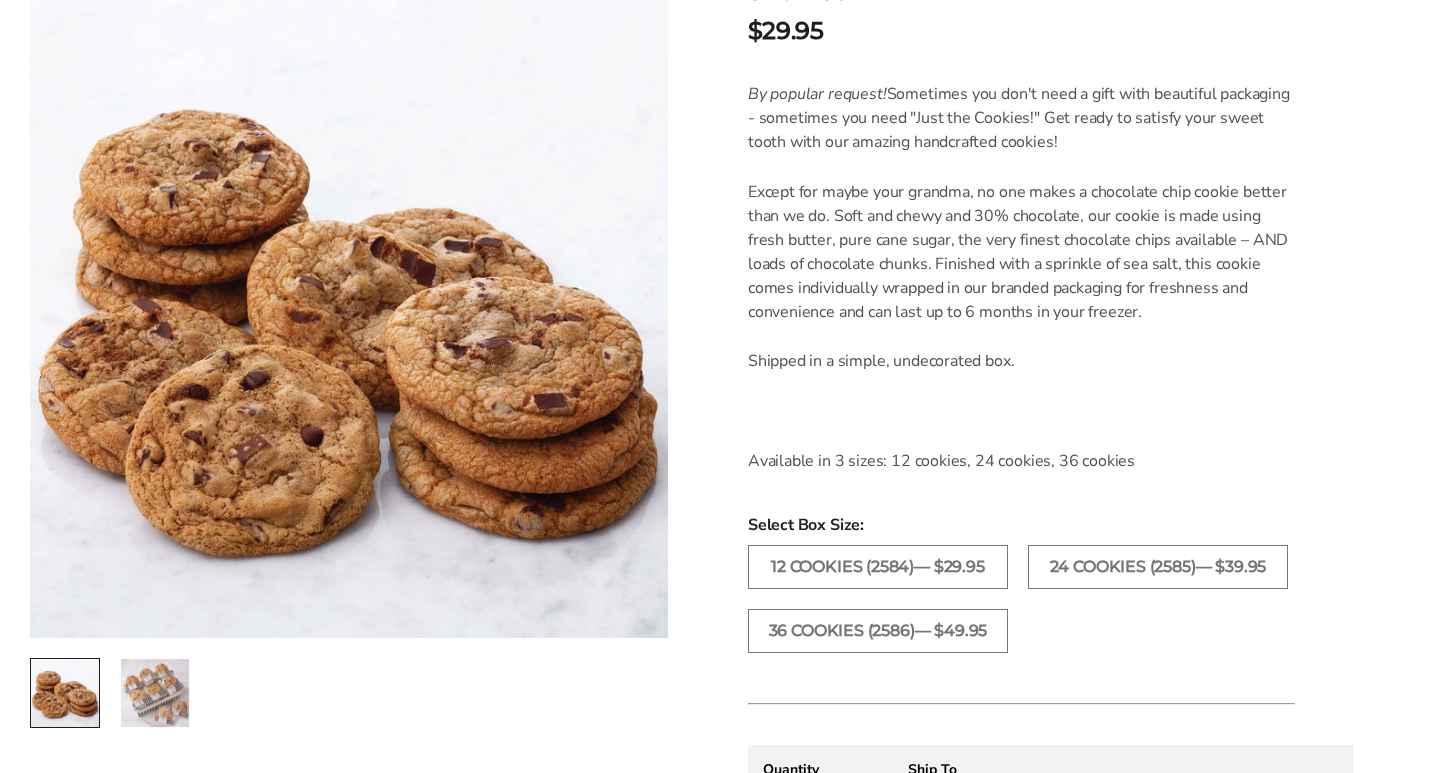 click at bounding box center [155, 693] 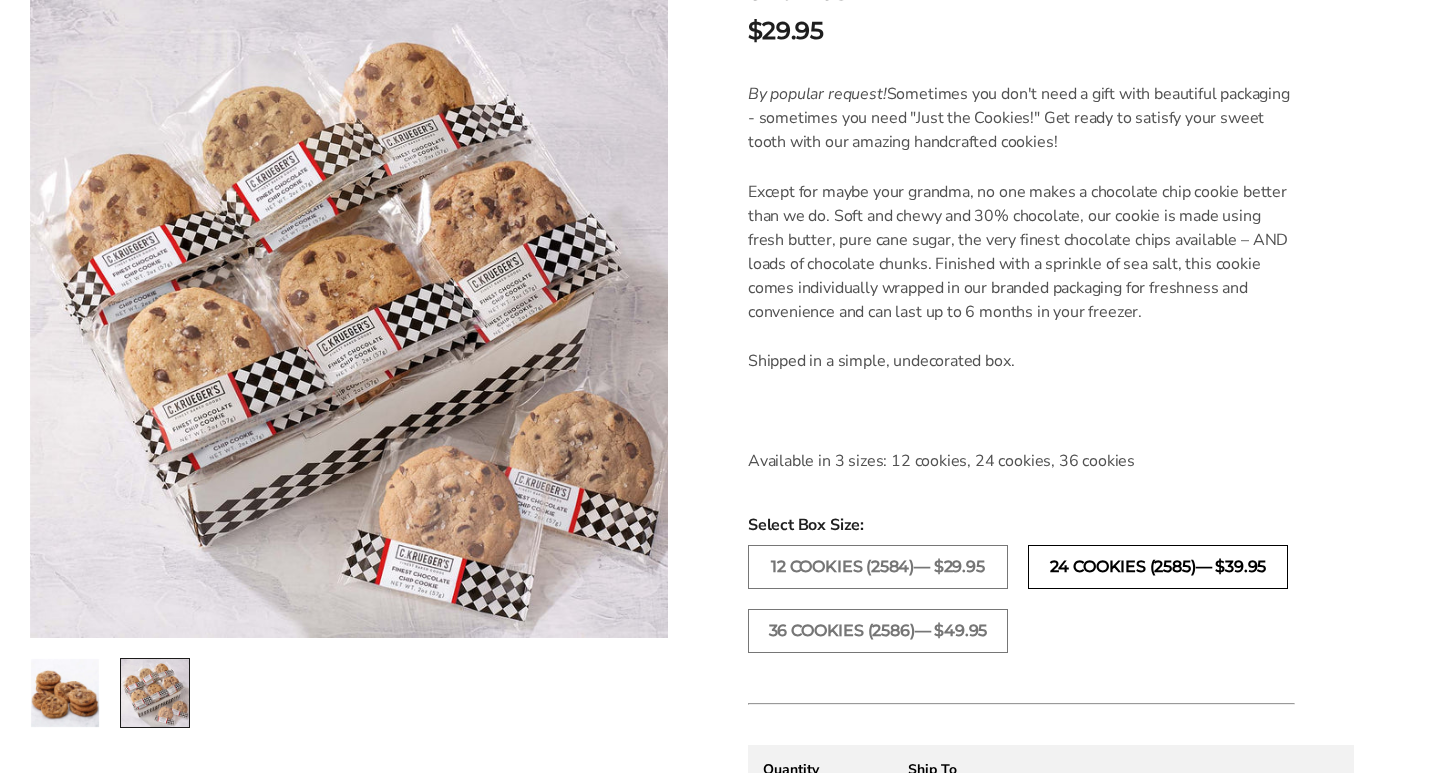 click on "24 COOKIES (2585)— $39.95" at bounding box center (1158, 567) 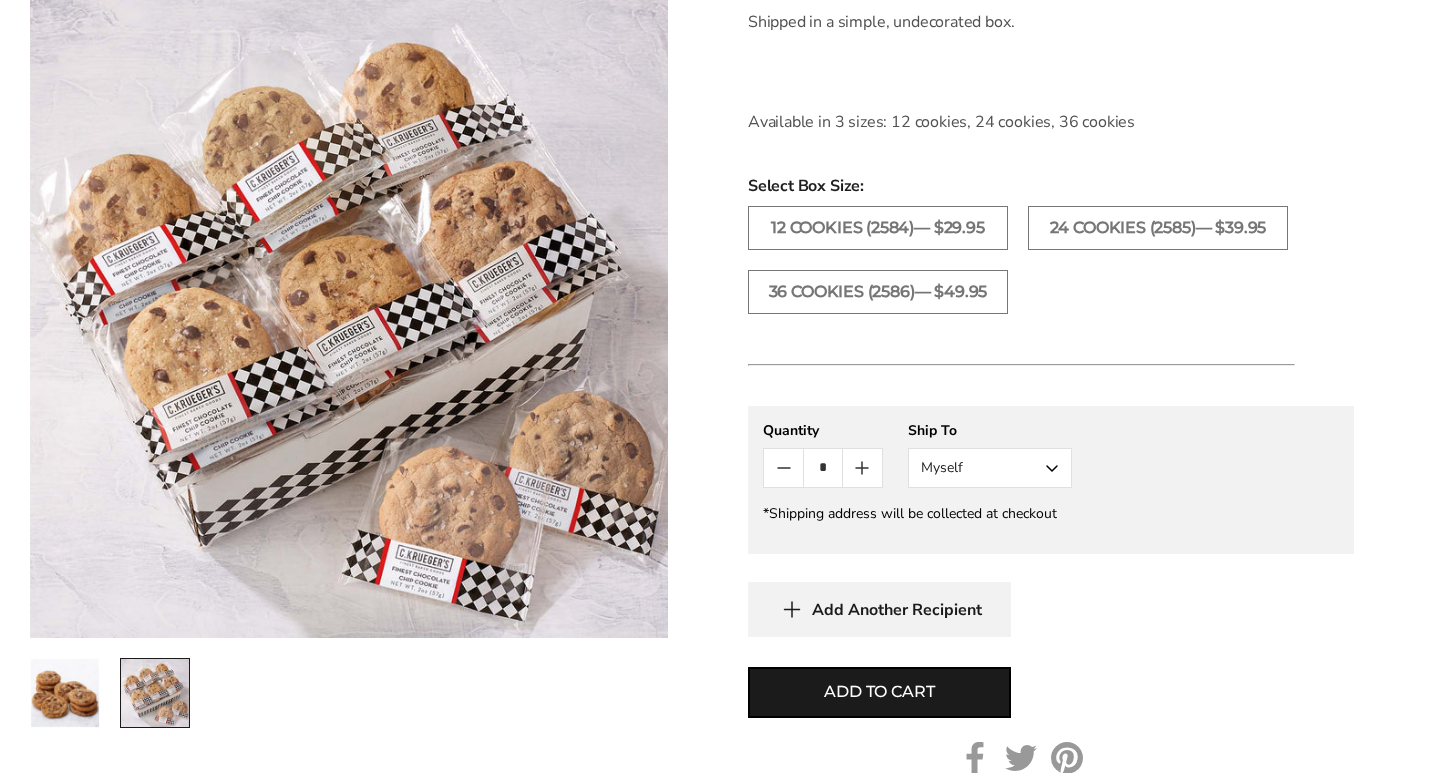 scroll, scrollTop: 996, scrollLeft: 0, axis: vertical 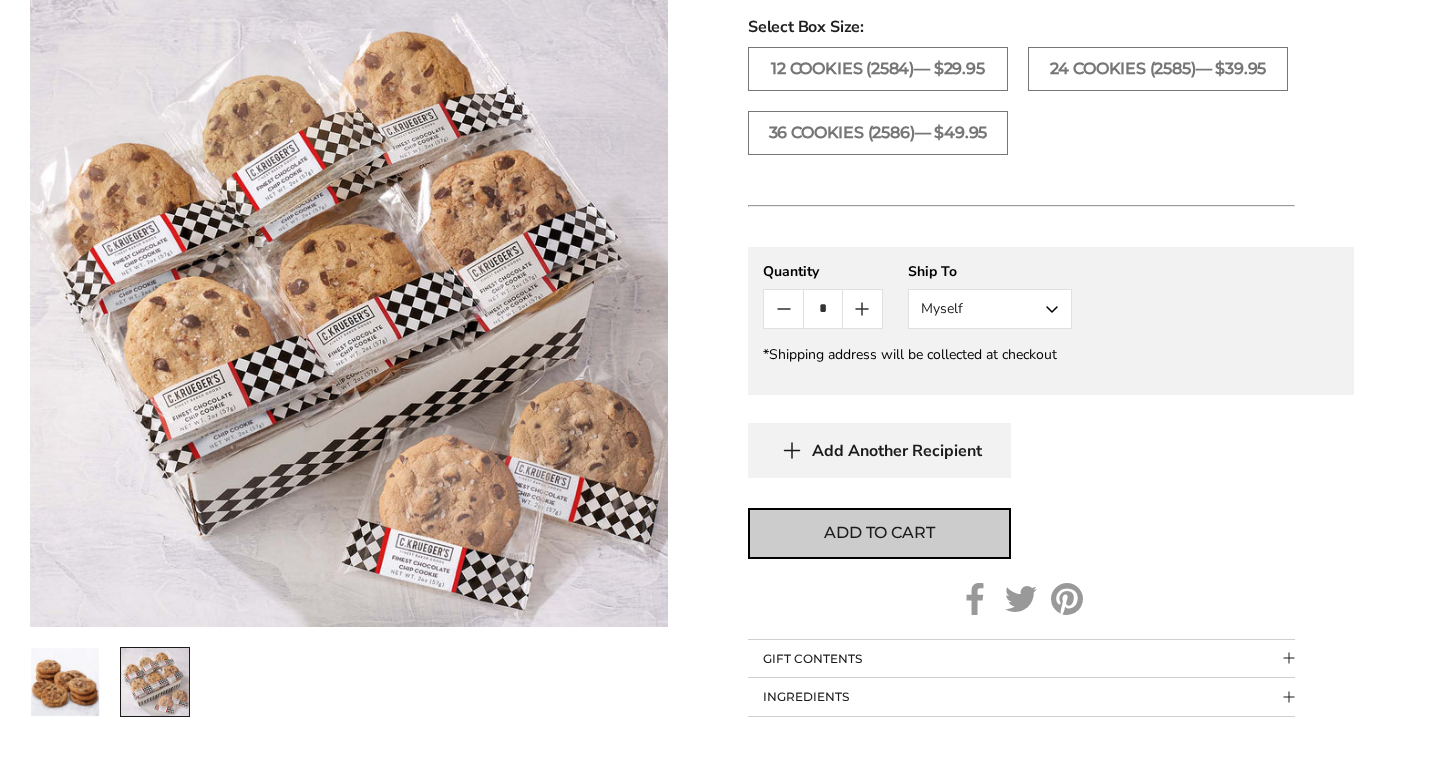 click on "Add to cart" at bounding box center (879, 533) 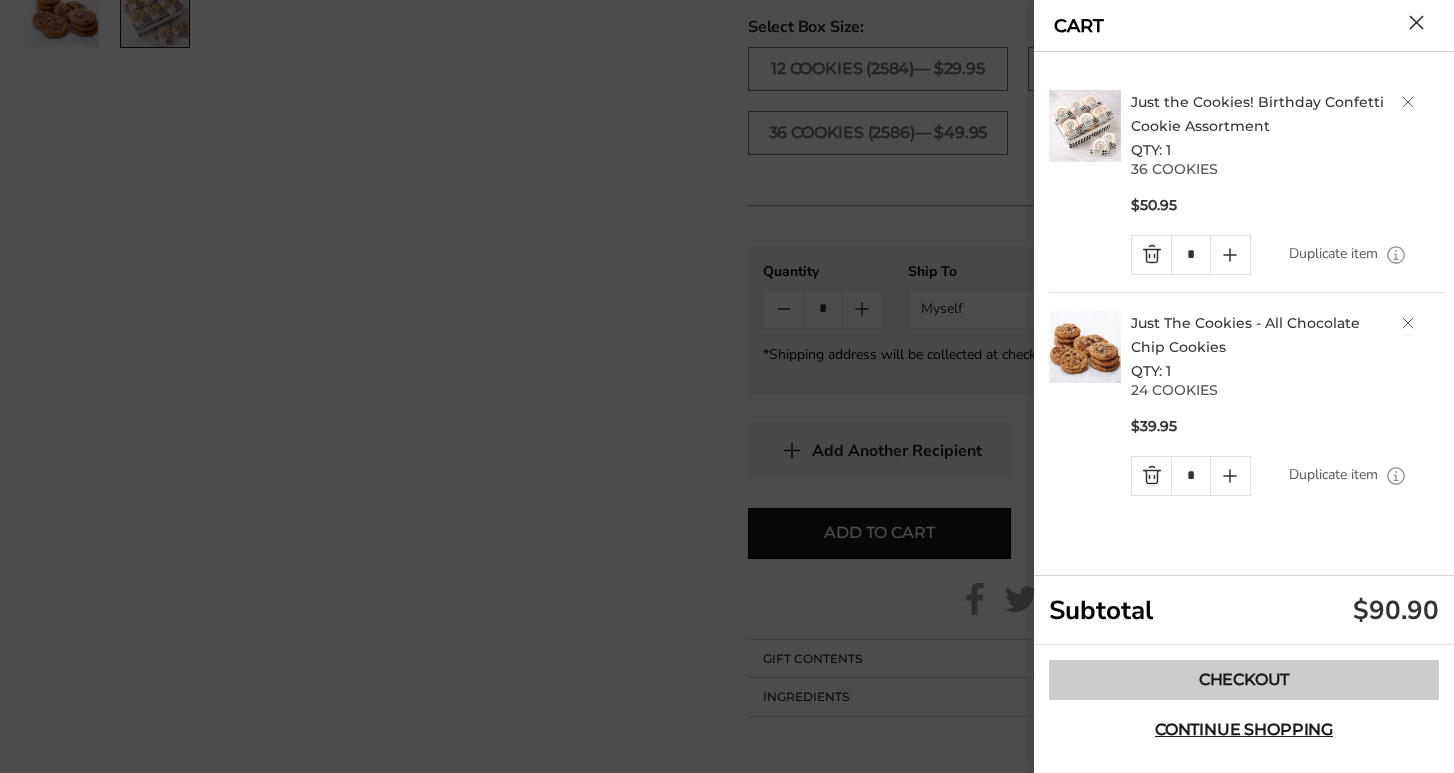 click on "Checkout" at bounding box center (1244, 680) 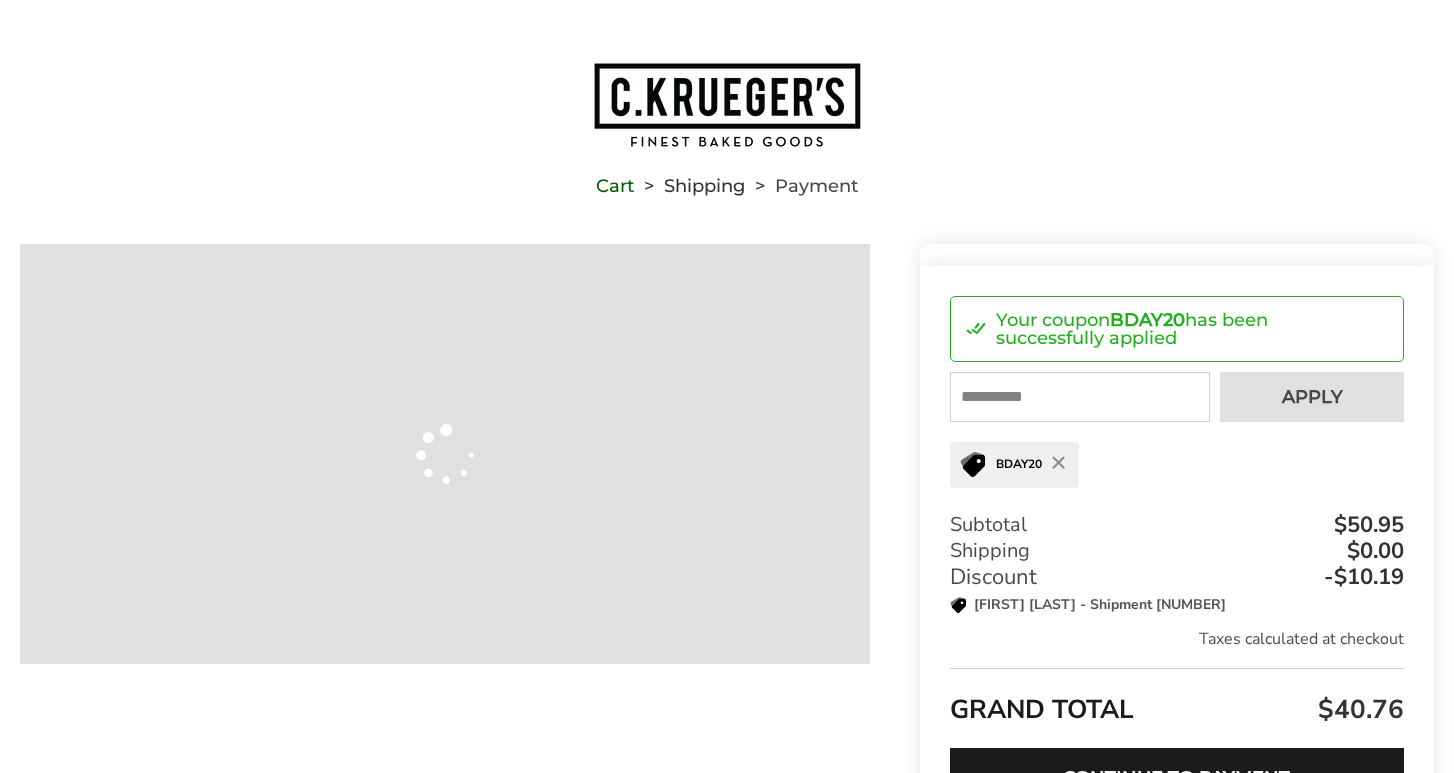 scroll, scrollTop: 0, scrollLeft: 0, axis: both 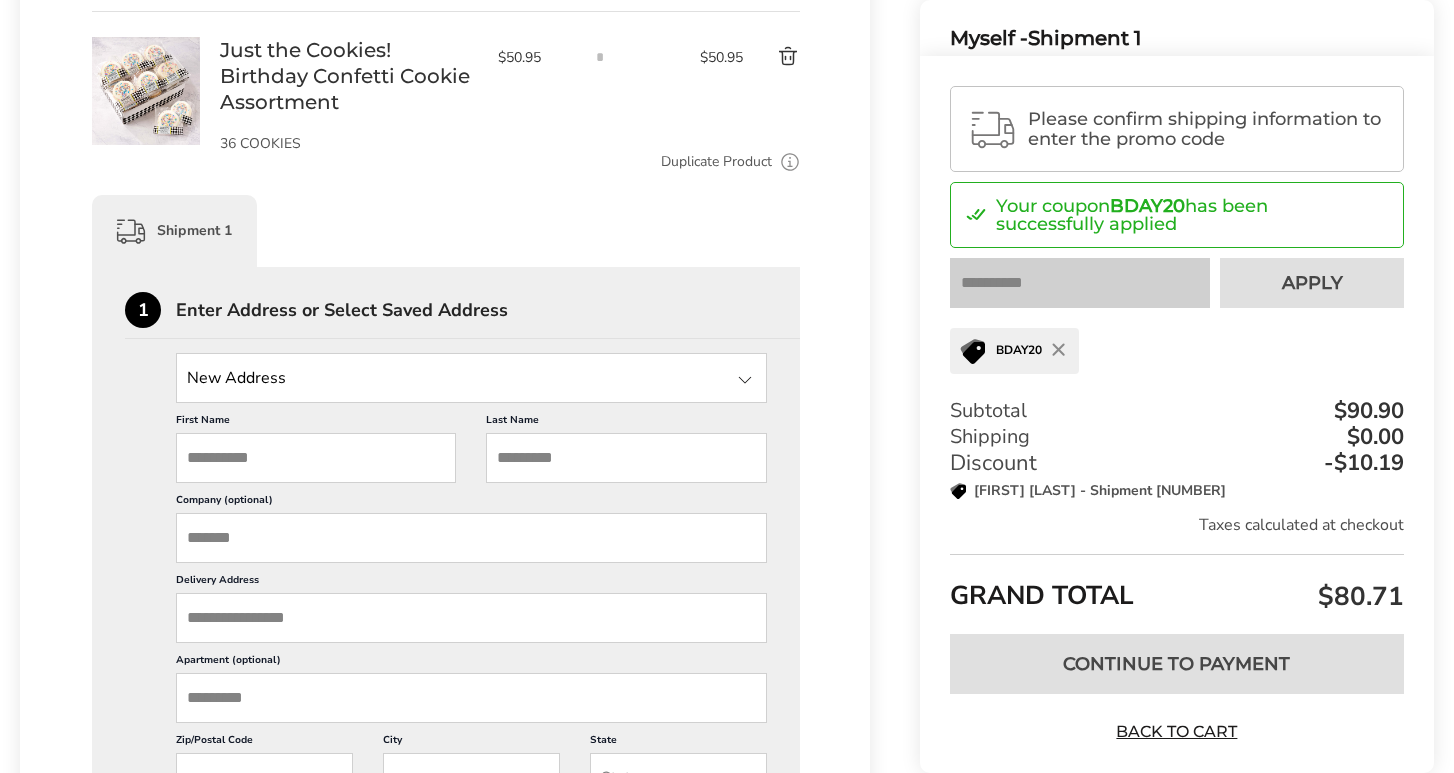 click at bounding box center [471, 378] 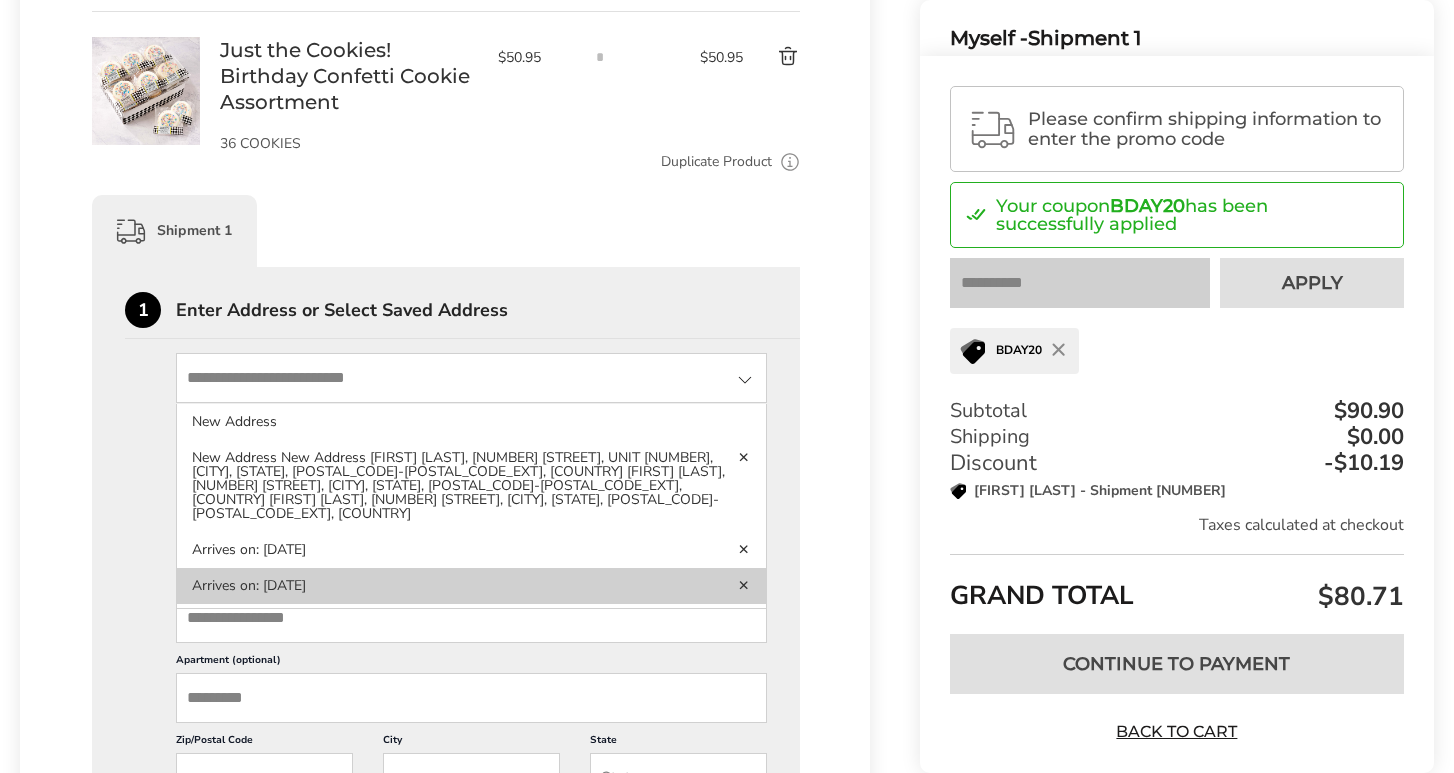 click on "Arrives on: [DATE]" 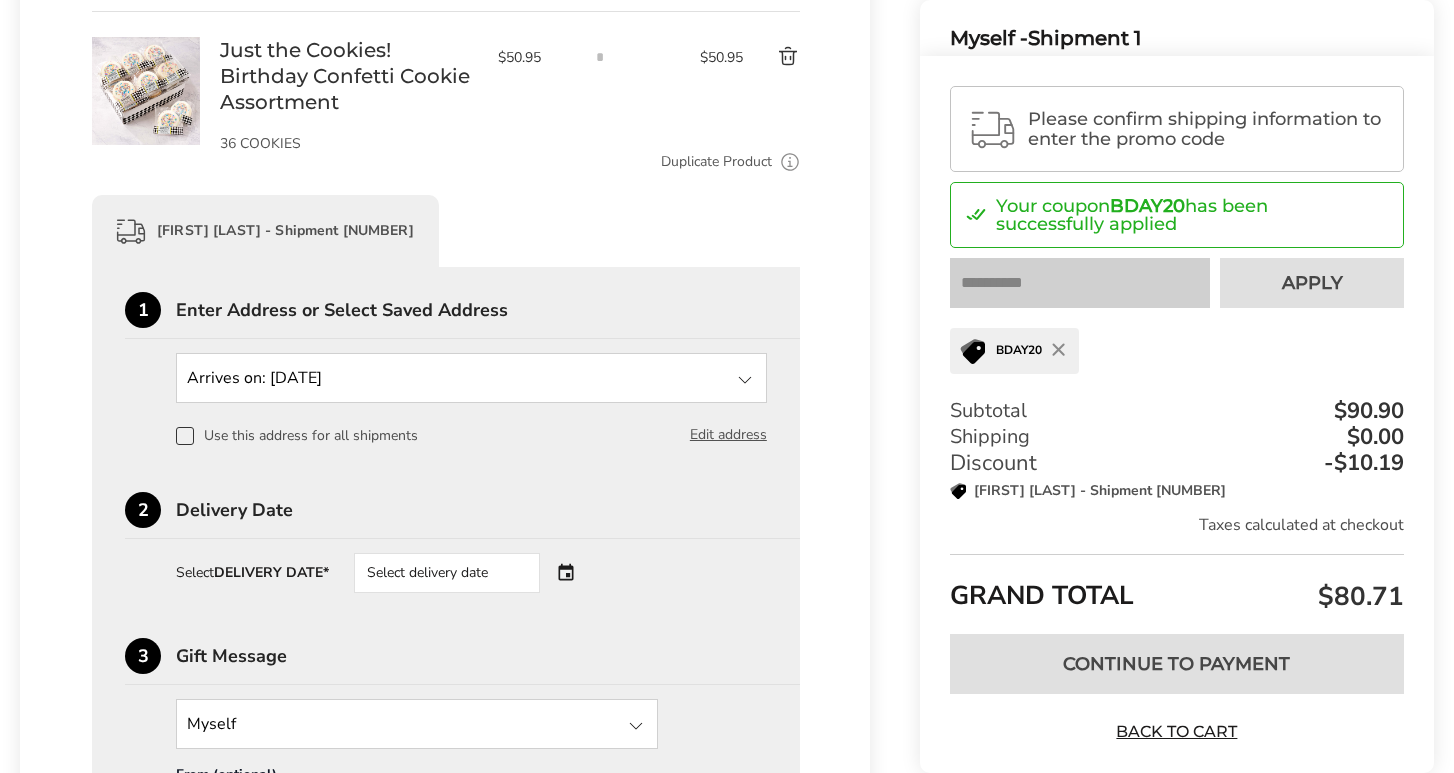 click at bounding box center [185, 436] 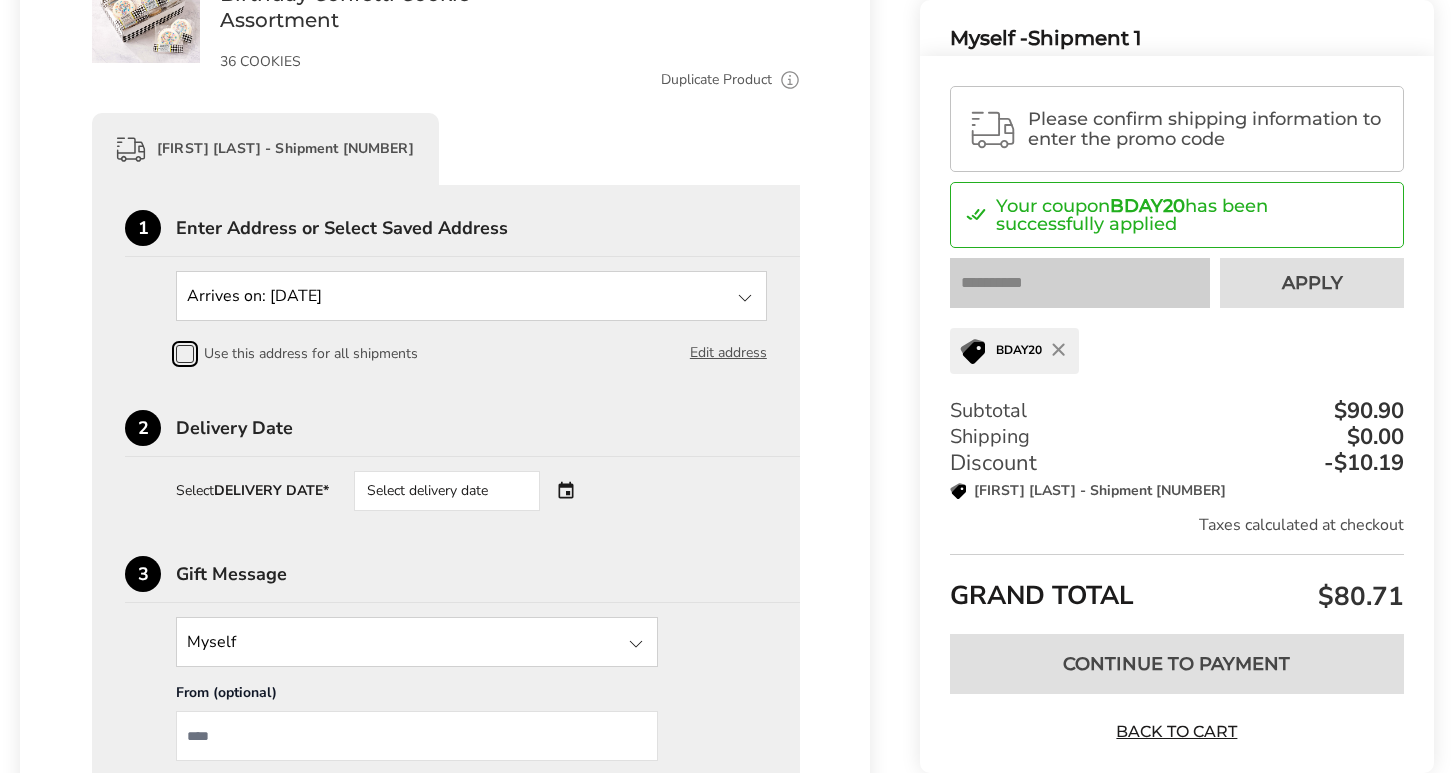 scroll, scrollTop: 426, scrollLeft: 0, axis: vertical 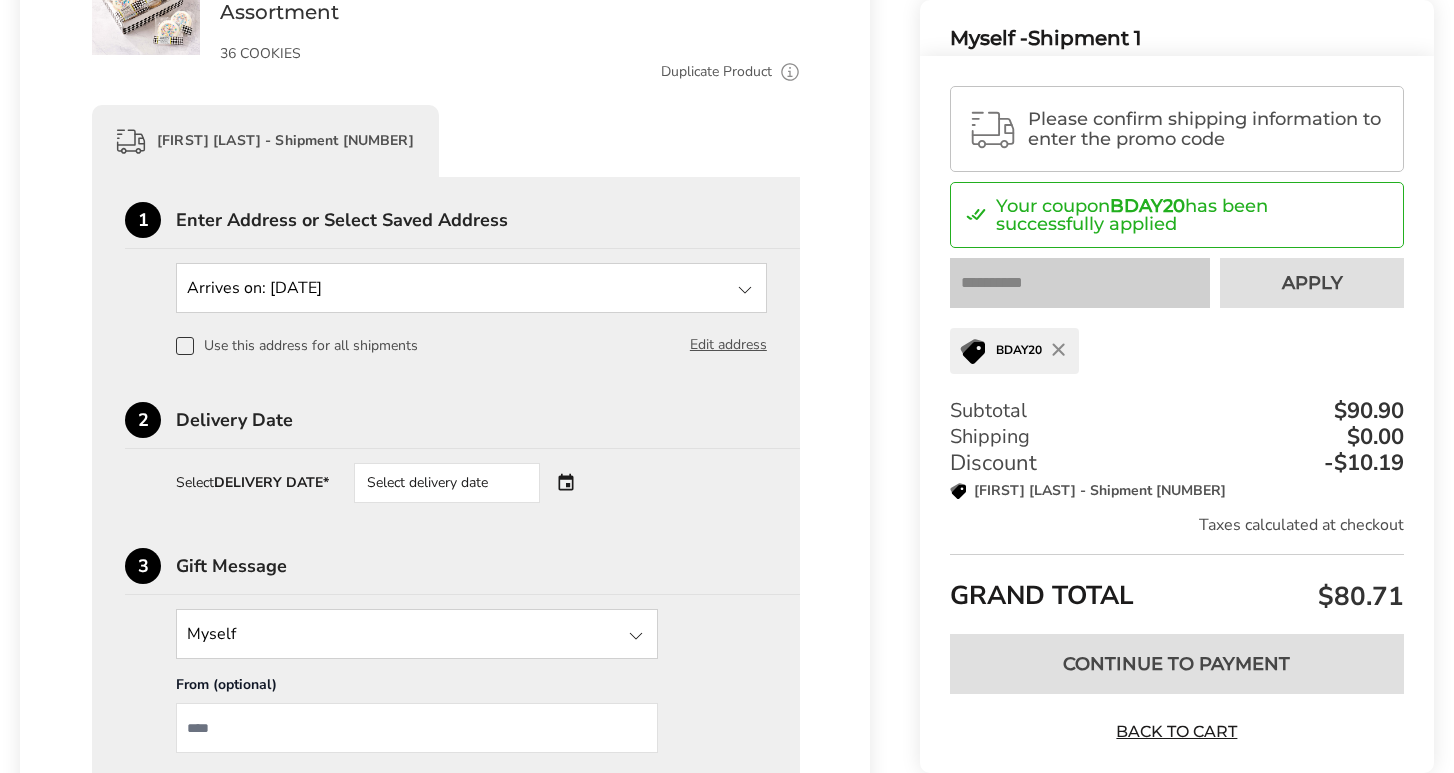 click on "Select delivery date" at bounding box center (447, 483) 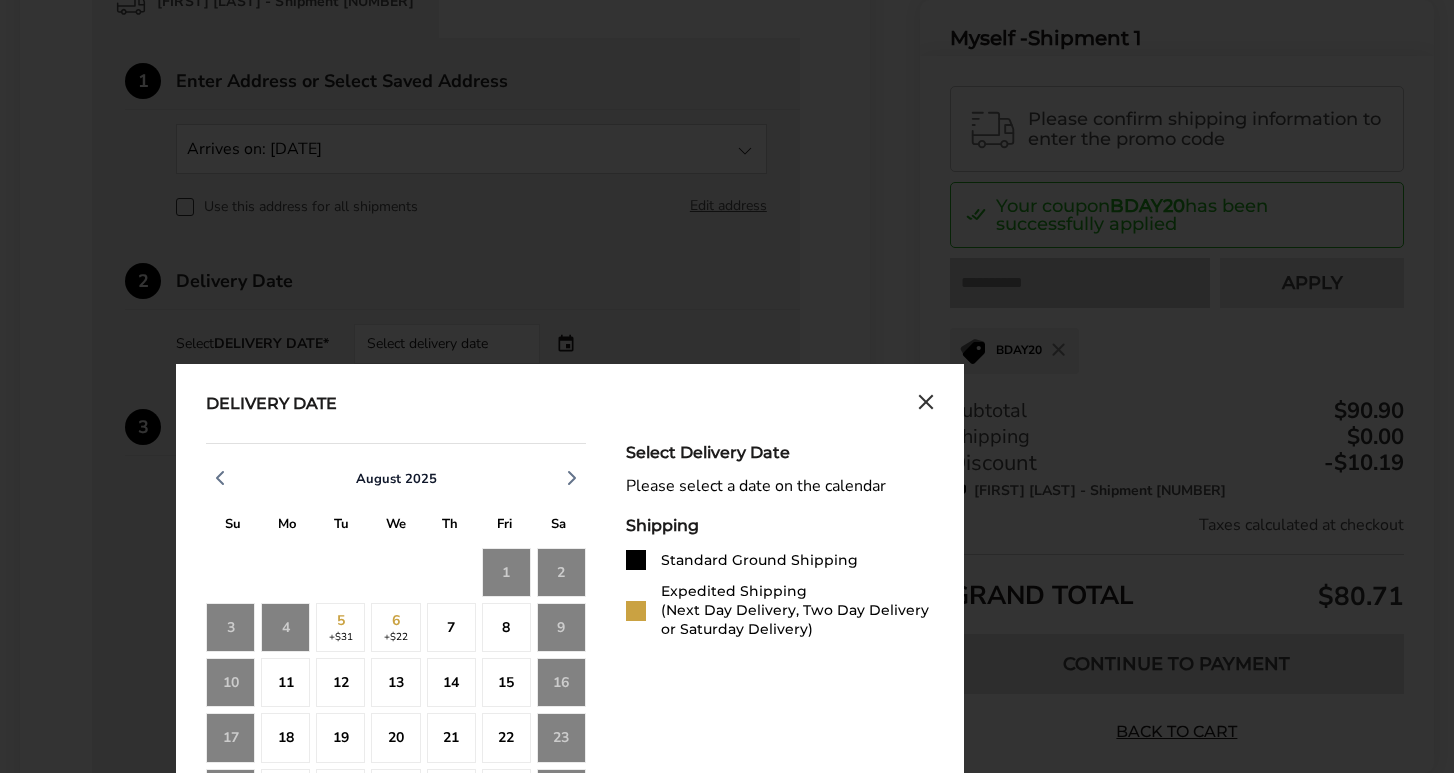 scroll, scrollTop: 573, scrollLeft: 0, axis: vertical 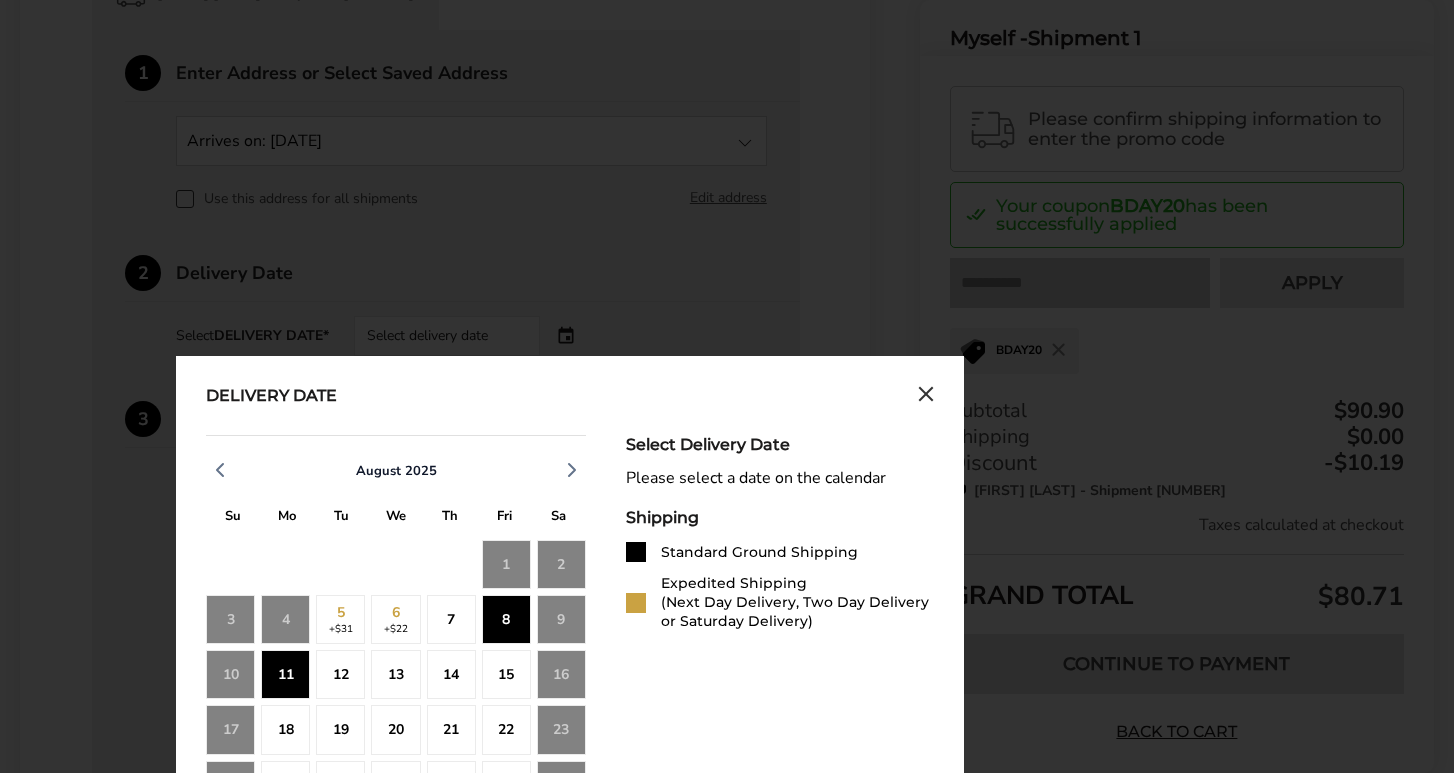 click on "8" 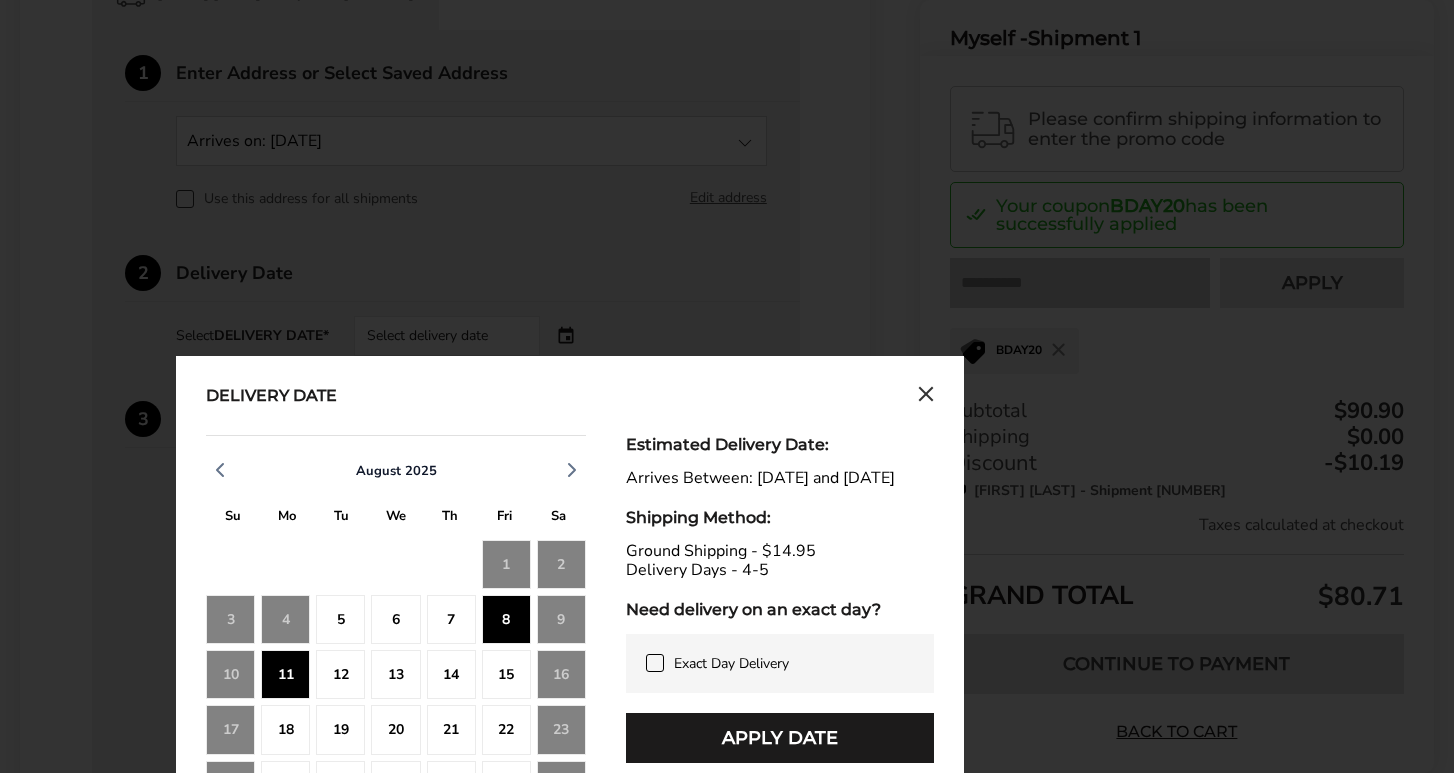 click on "7" 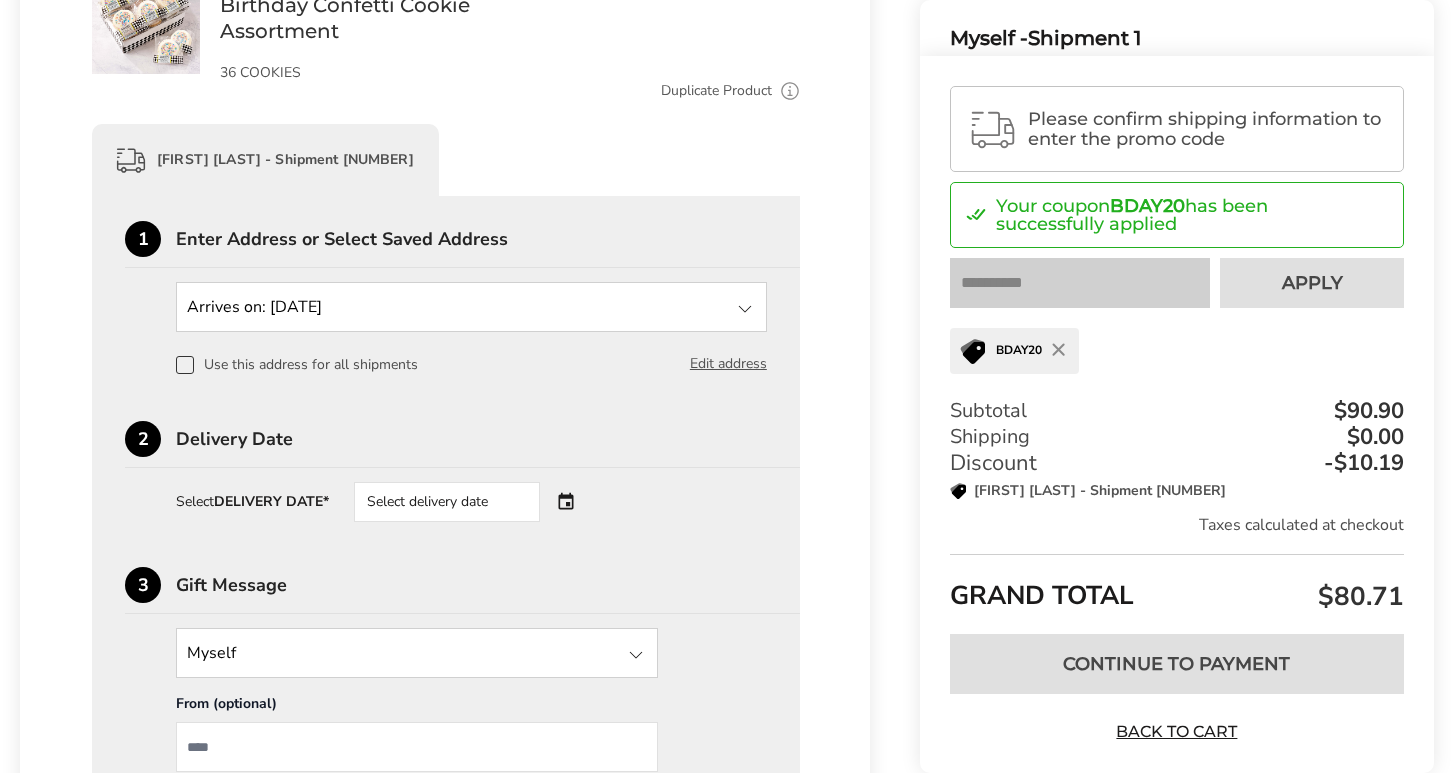 scroll, scrollTop: 414, scrollLeft: 0, axis: vertical 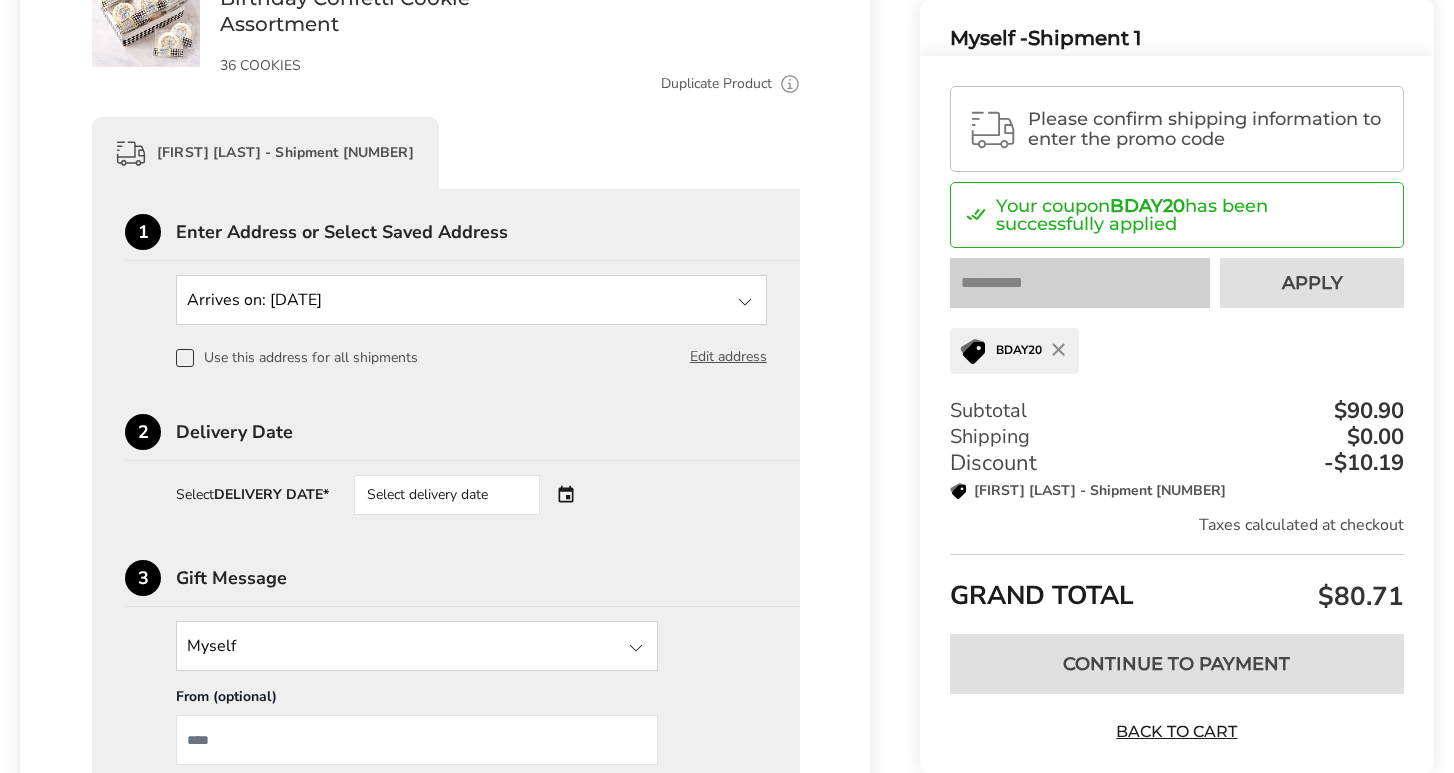 click on "Select delivery date" at bounding box center (447, 495) 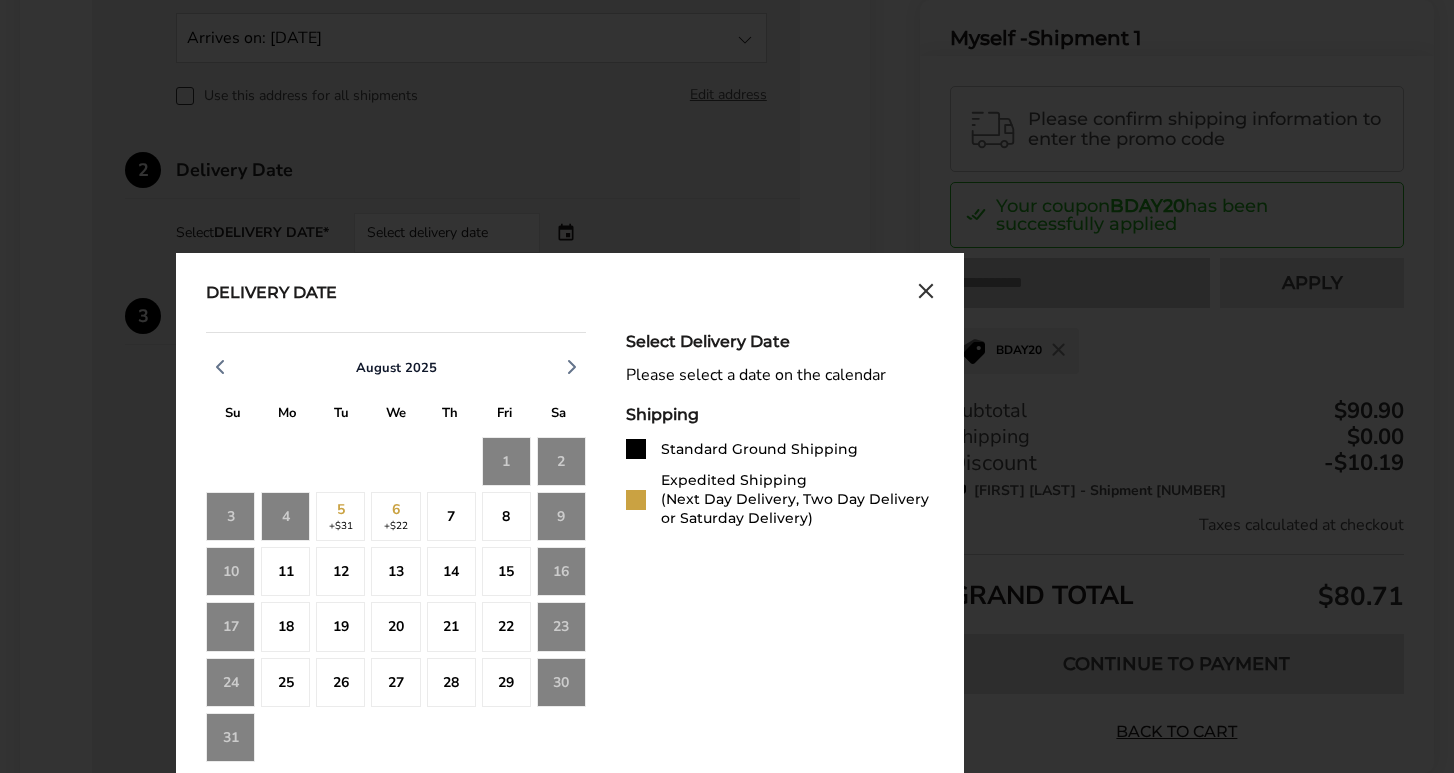 scroll, scrollTop: 821, scrollLeft: 0, axis: vertical 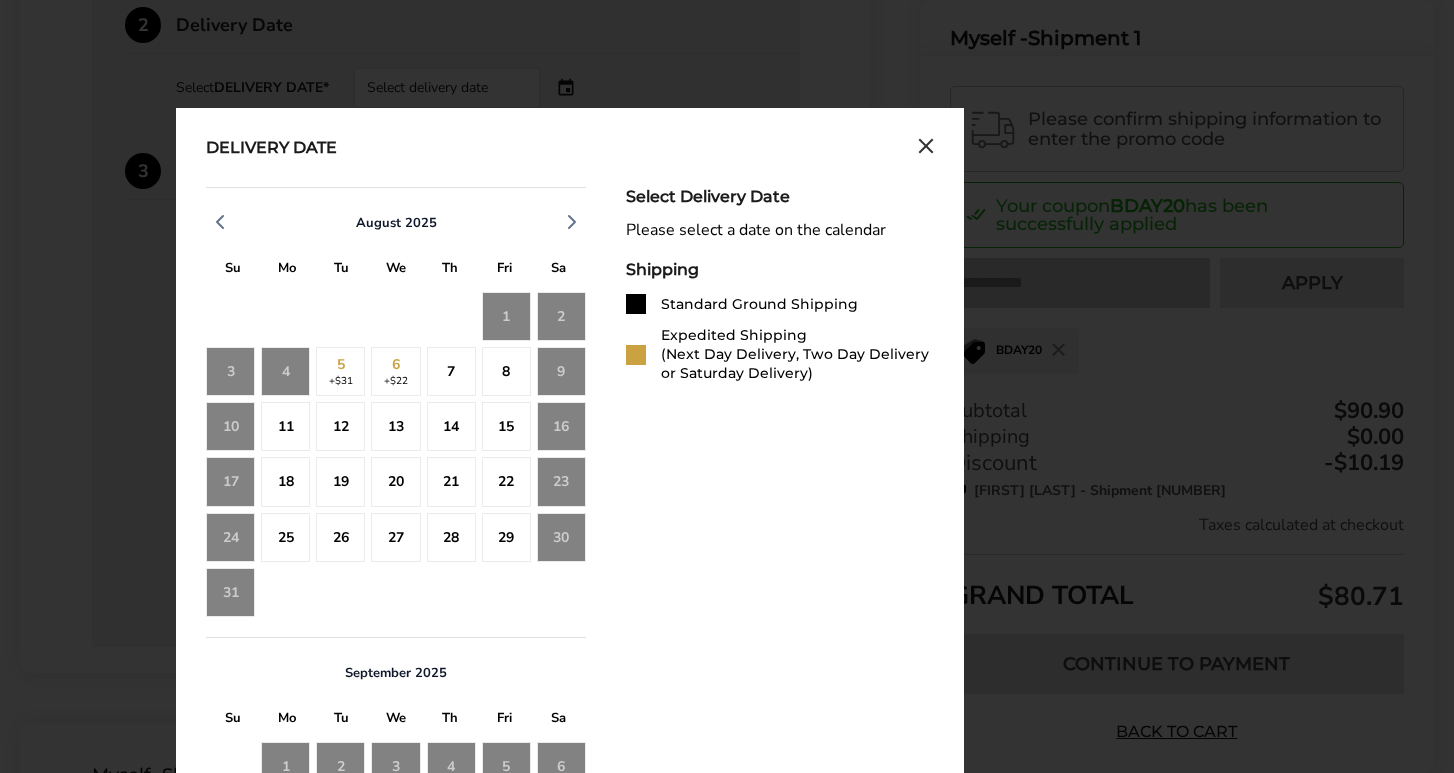 click 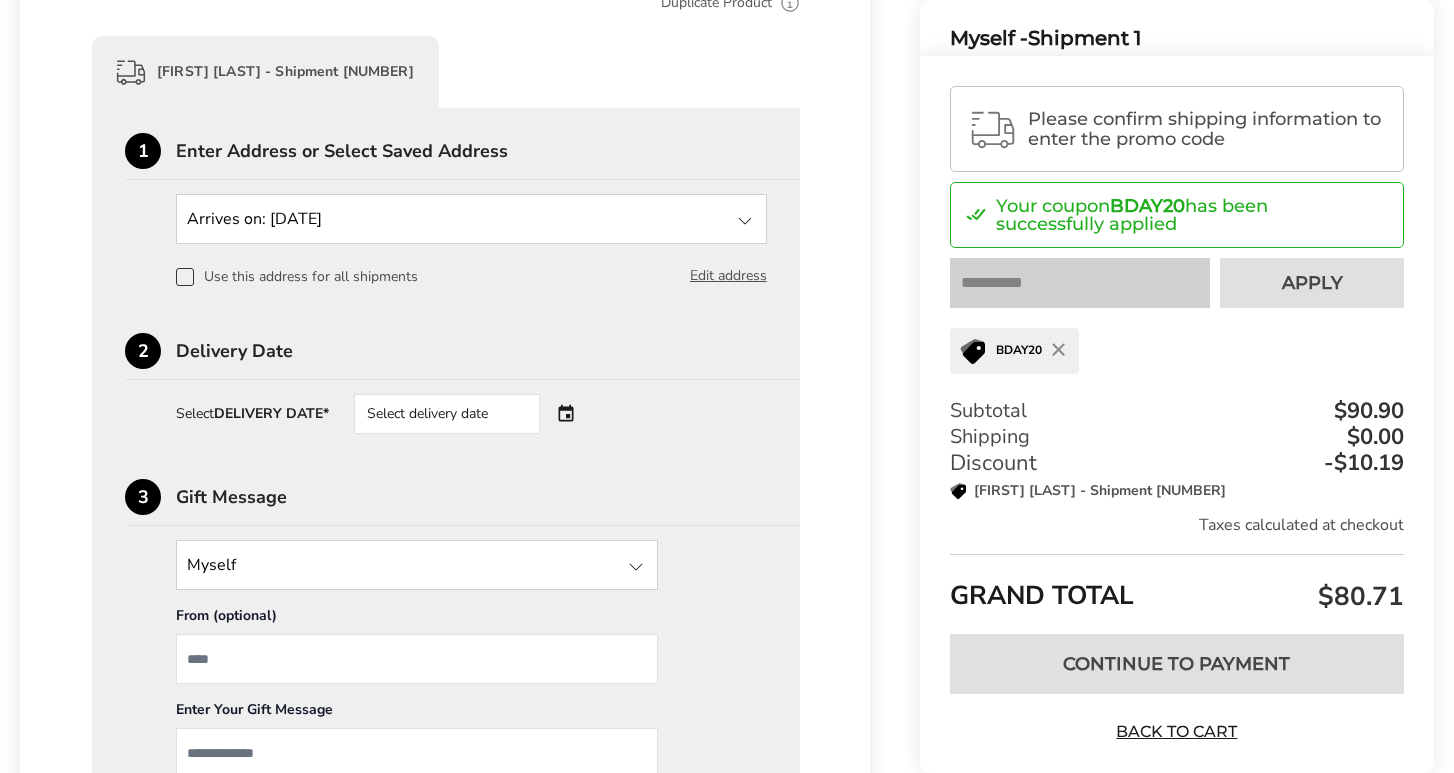 scroll, scrollTop: 501, scrollLeft: 0, axis: vertical 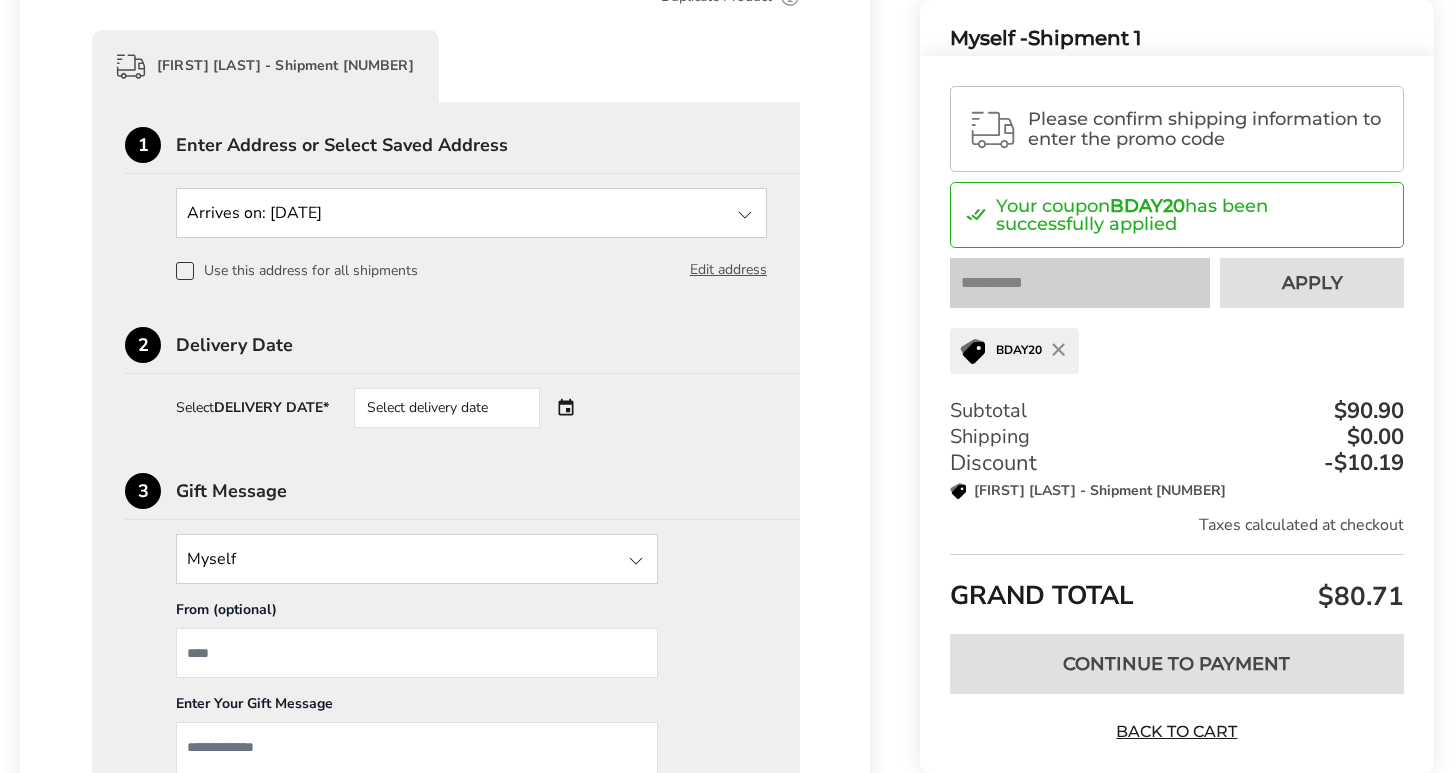 click on "Select delivery date" at bounding box center [475, 408] 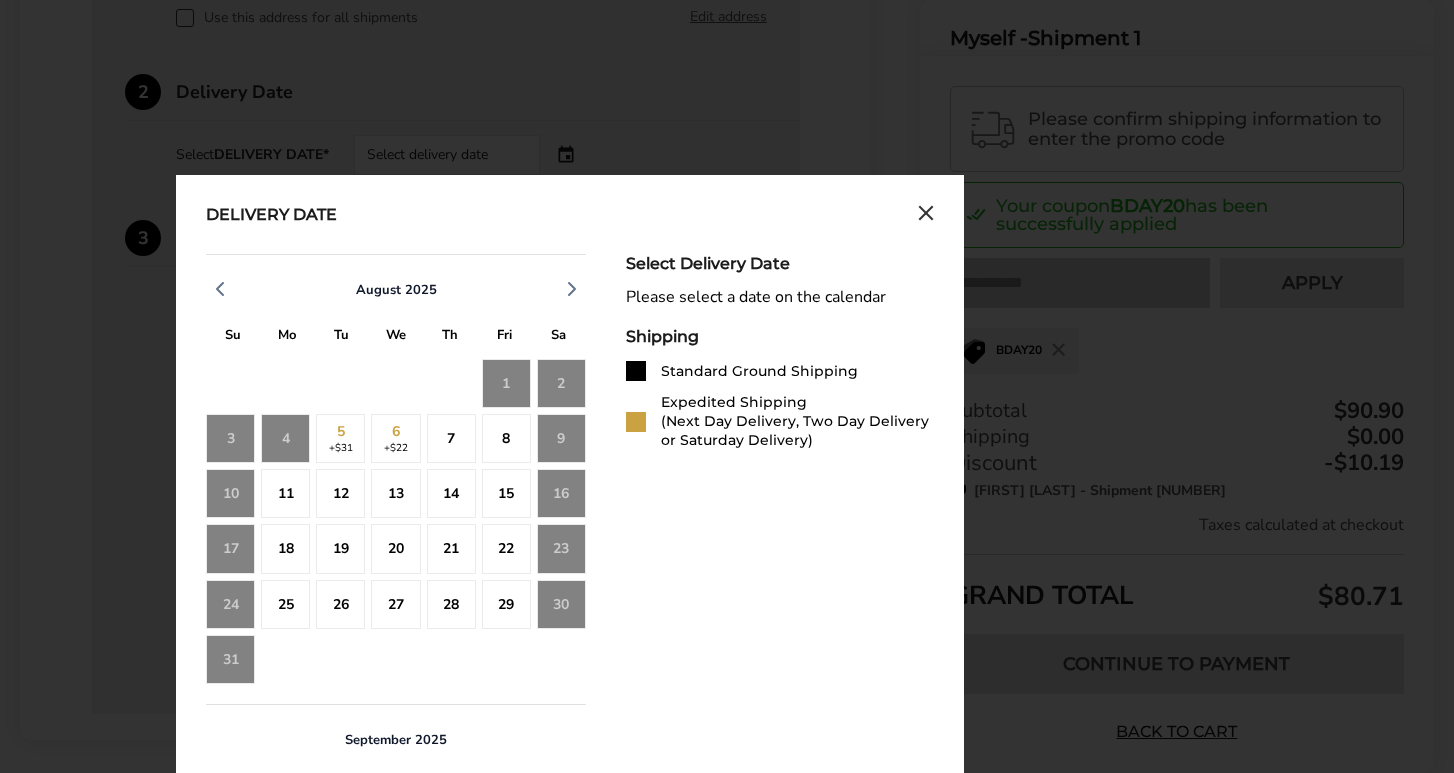 scroll, scrollTop: 804, scrollLeft: 0, axis: vertical 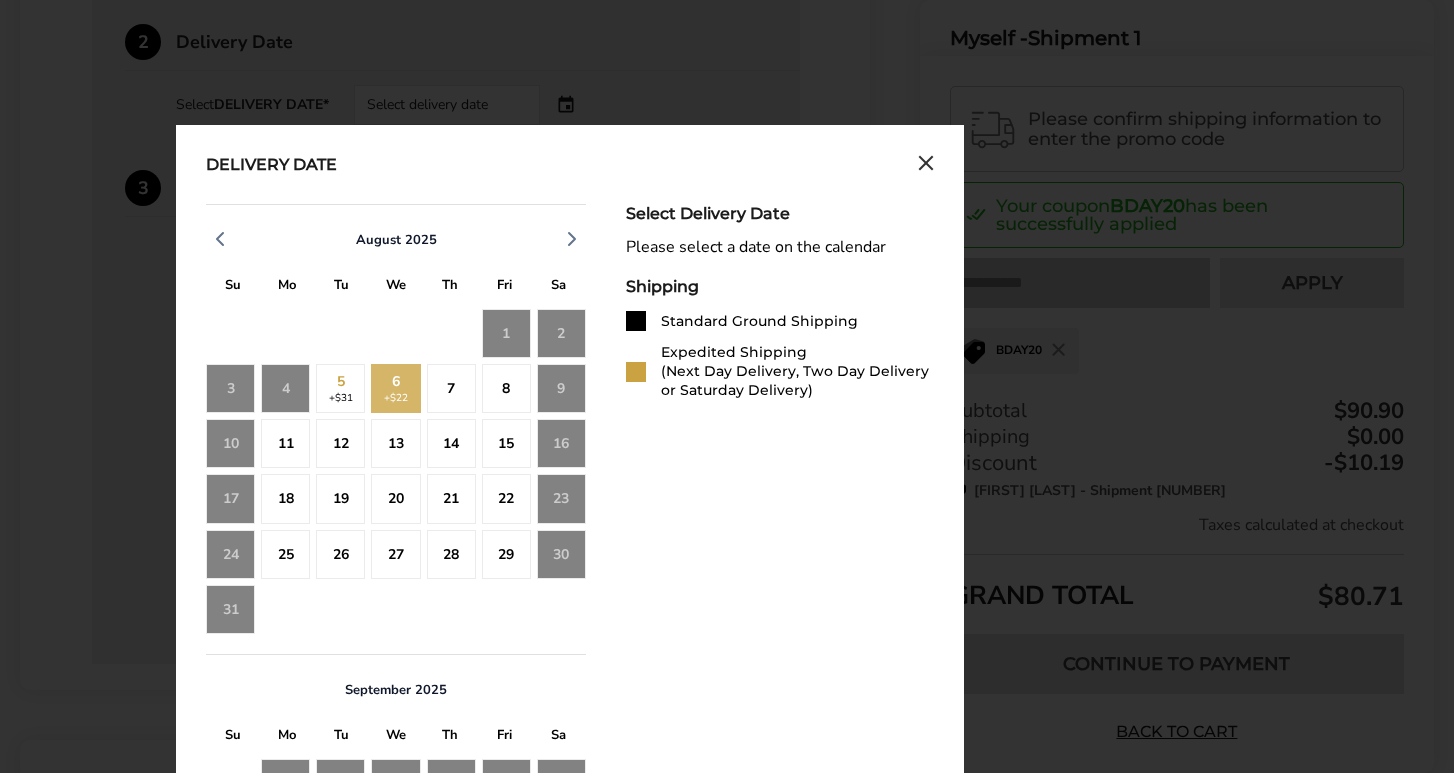click on "[NUMBER]  +$[PRICE]" 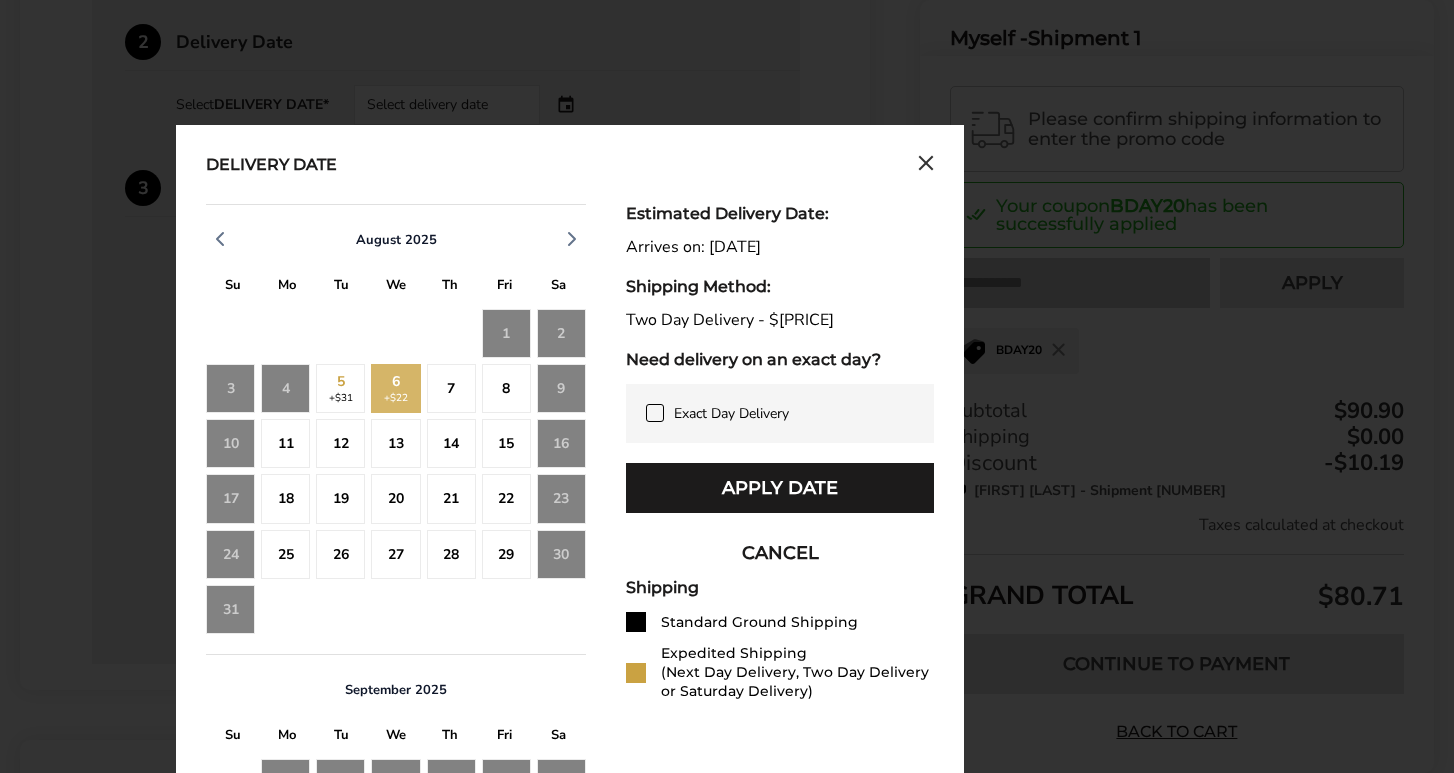 click on "7" 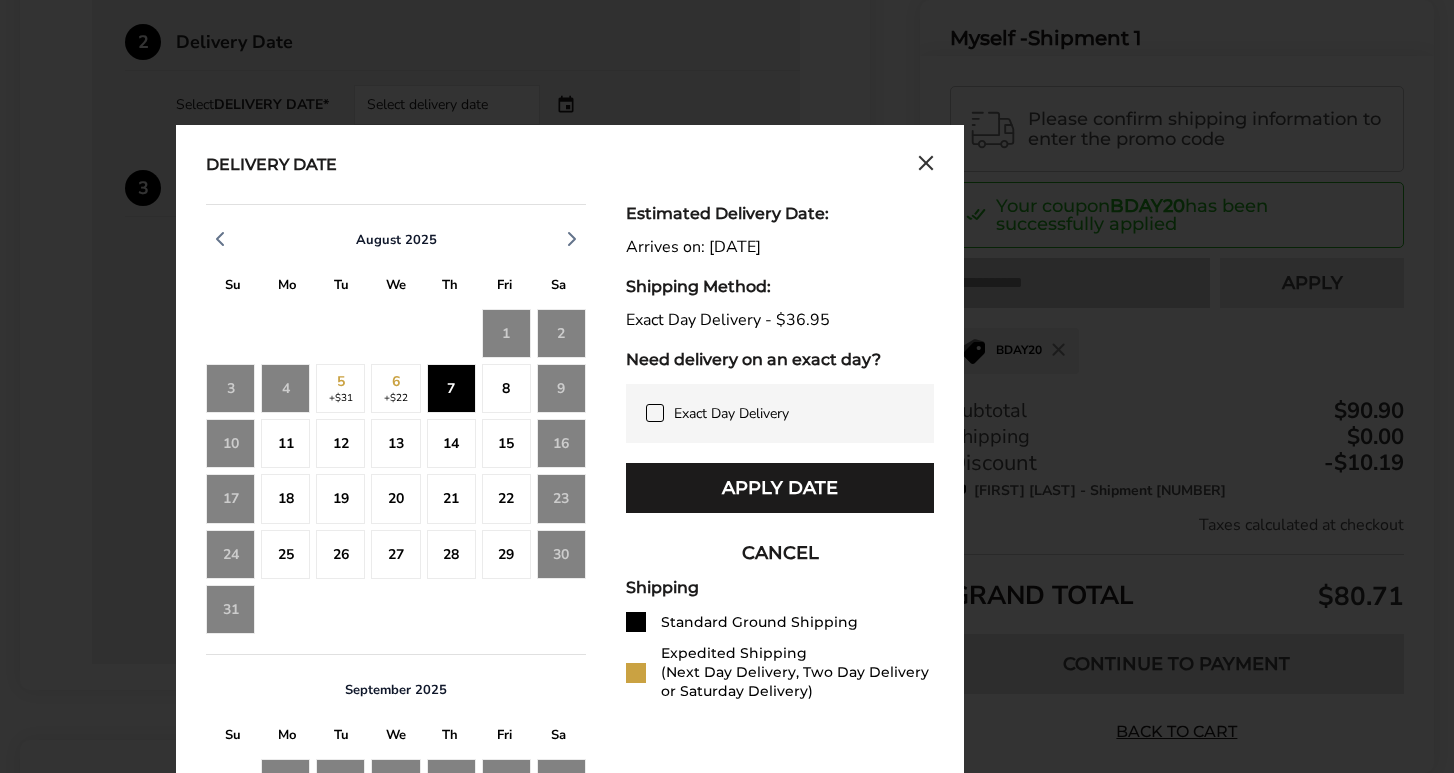 click on "[NUMBER]  +$[PRICE]" 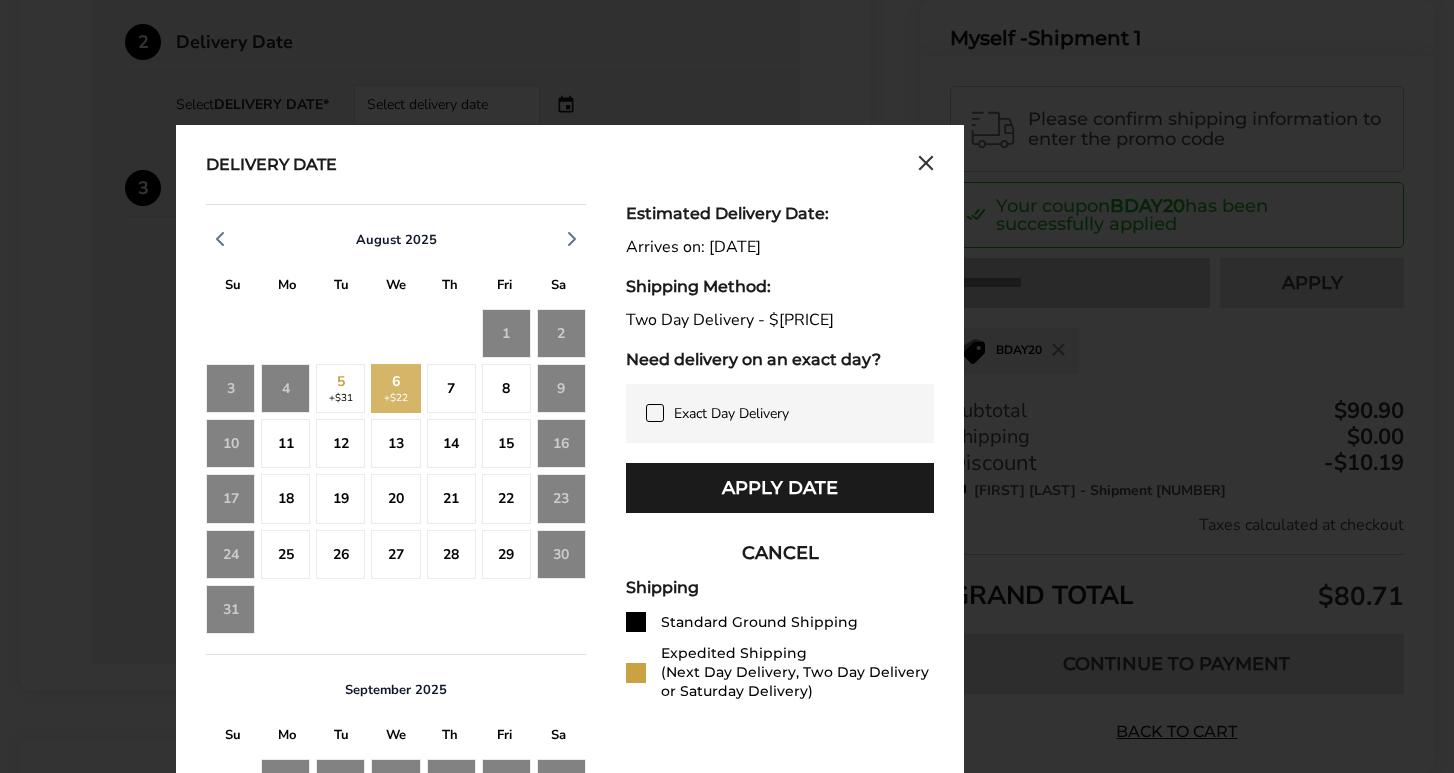 click on "7" 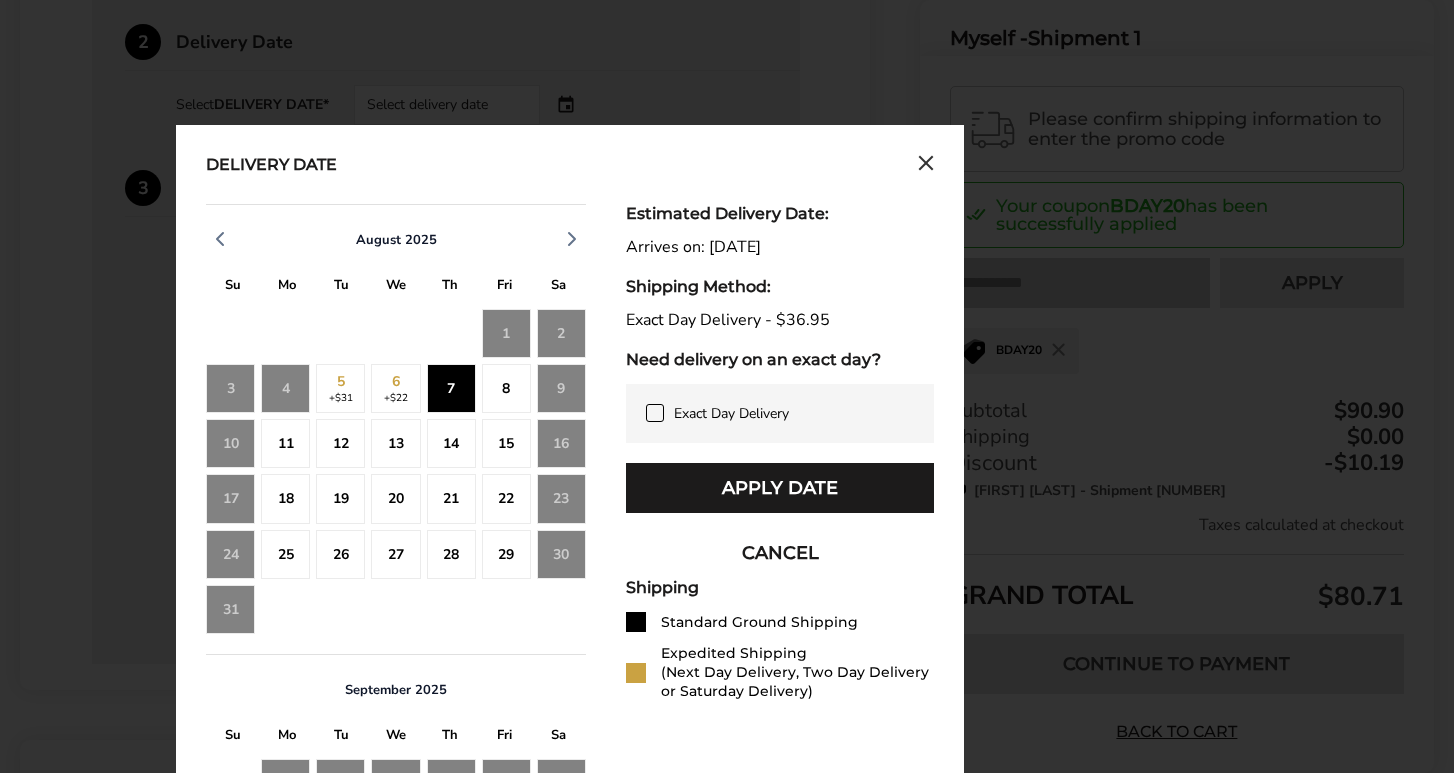 click on "8" 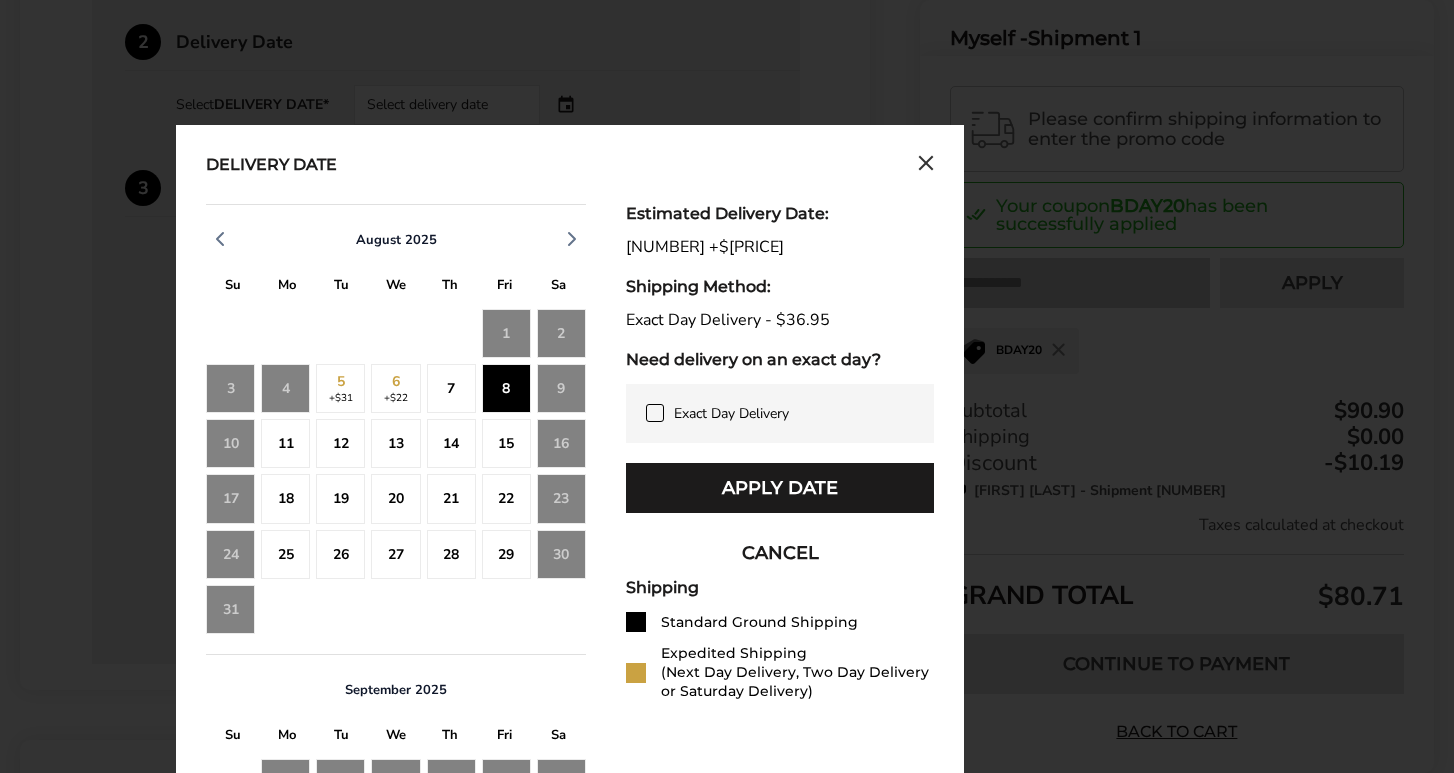 click on "8" 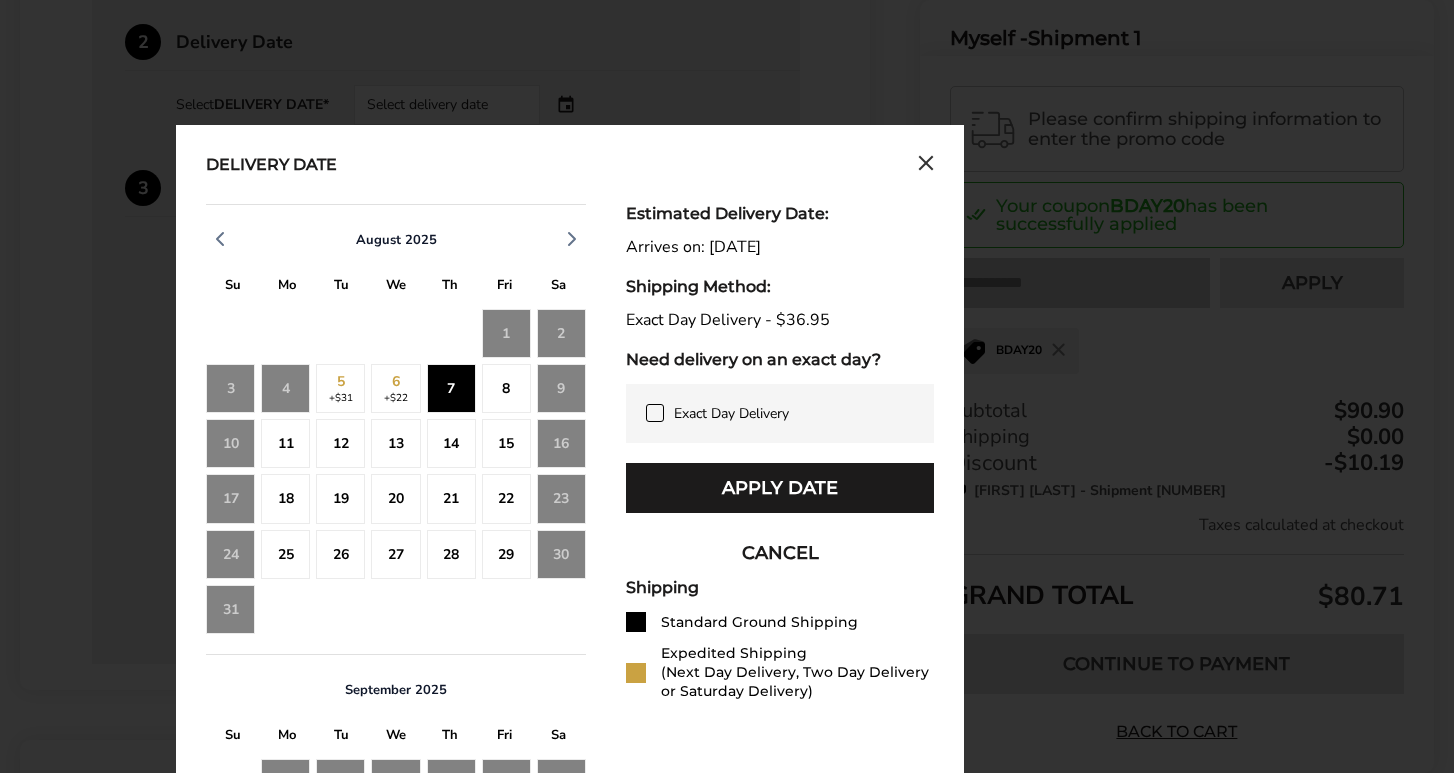 click 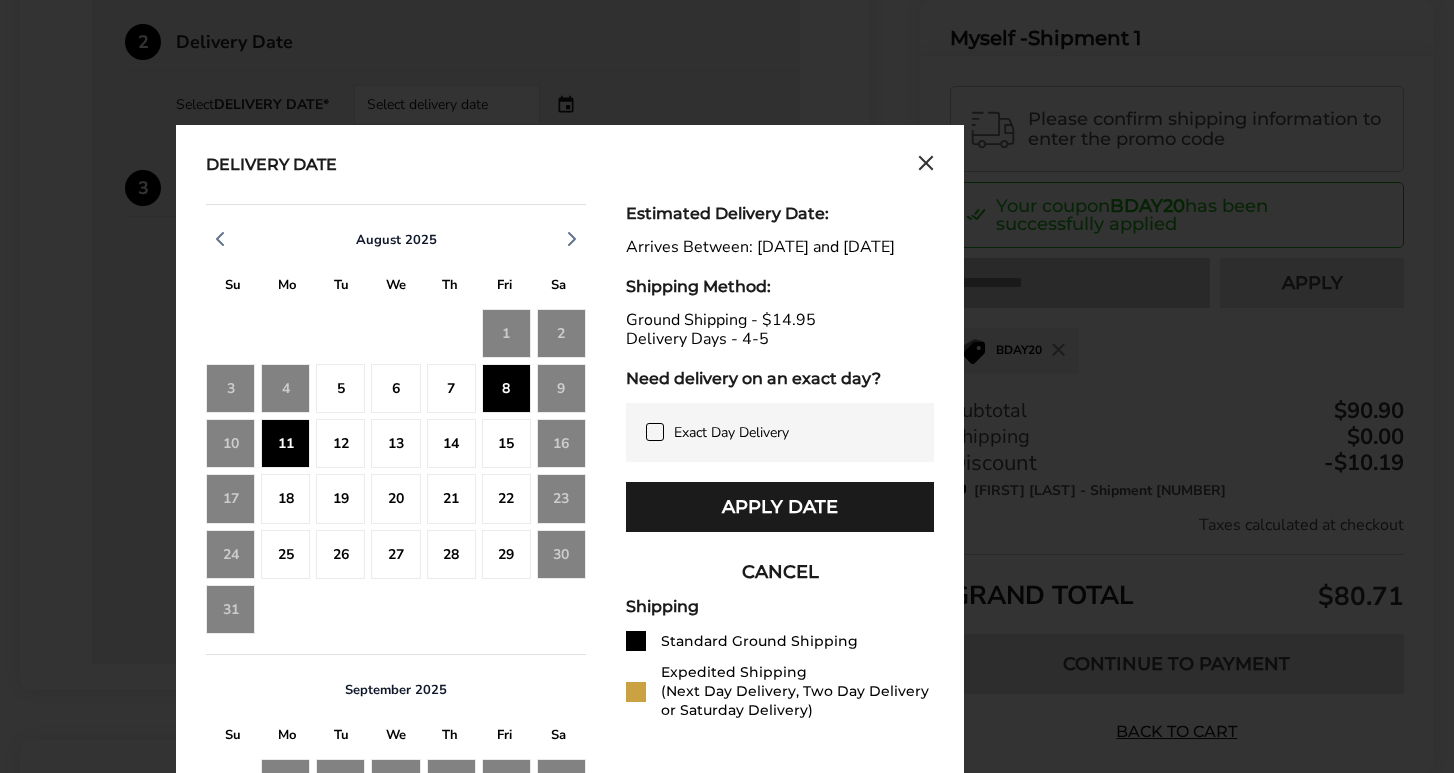 click on "8" 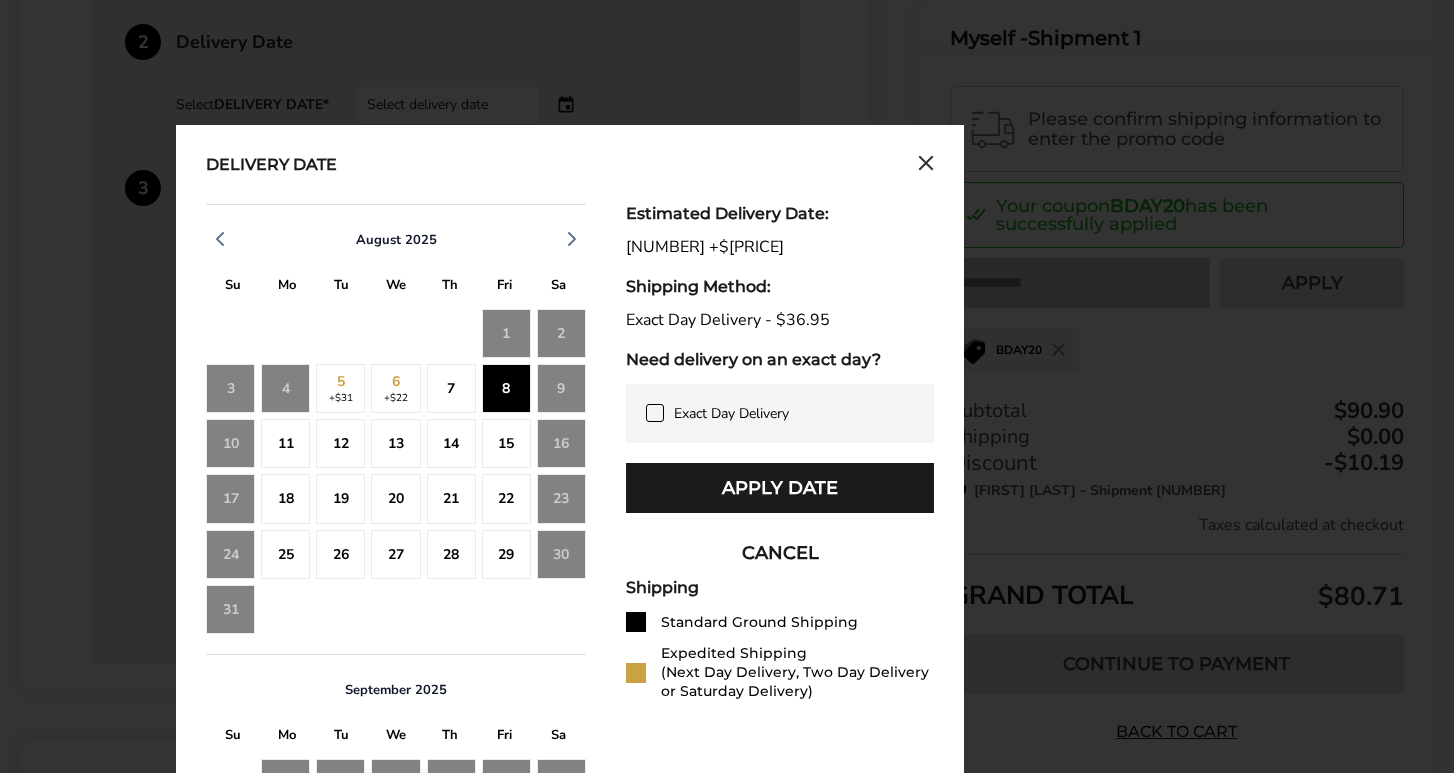 click on "8" 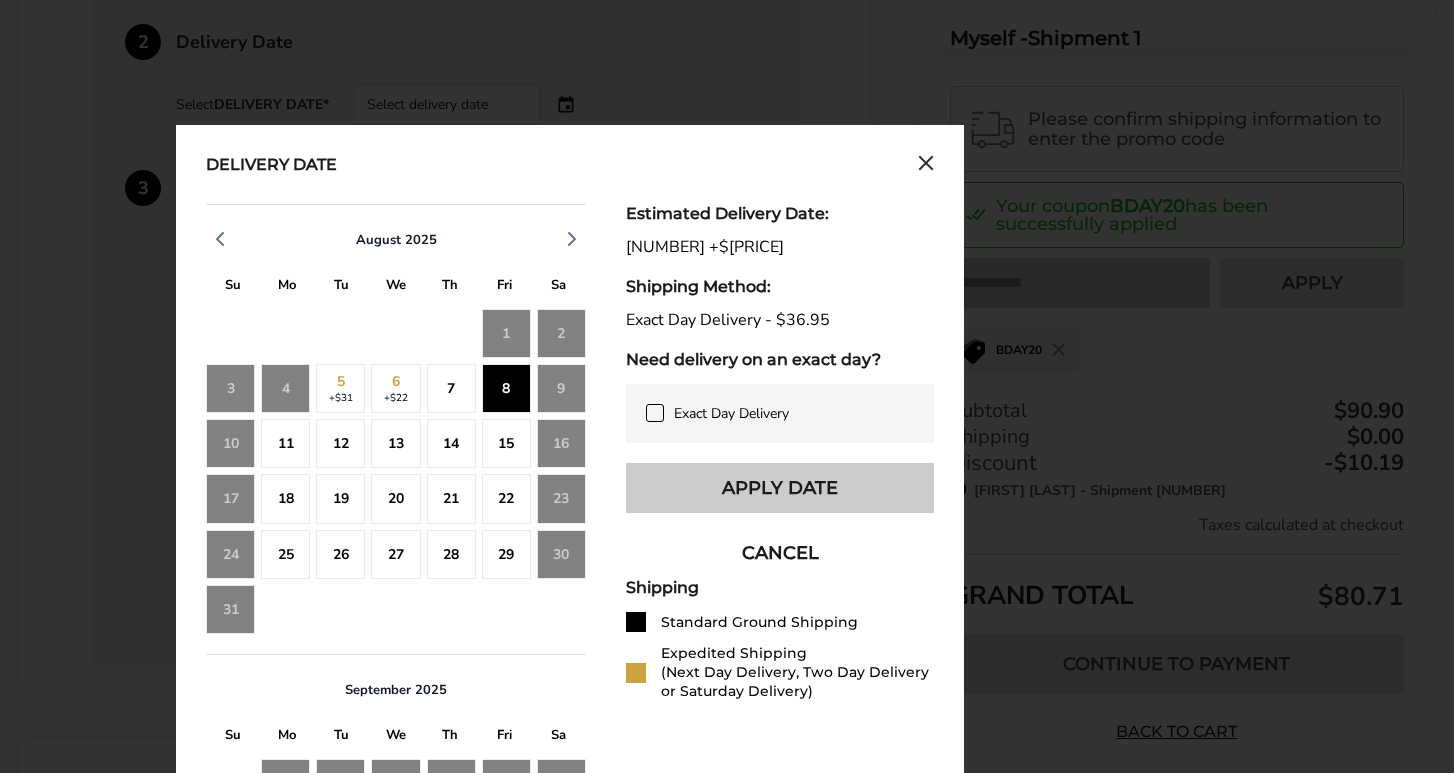 click on "Apply Date" at bounding box center [780, 488] 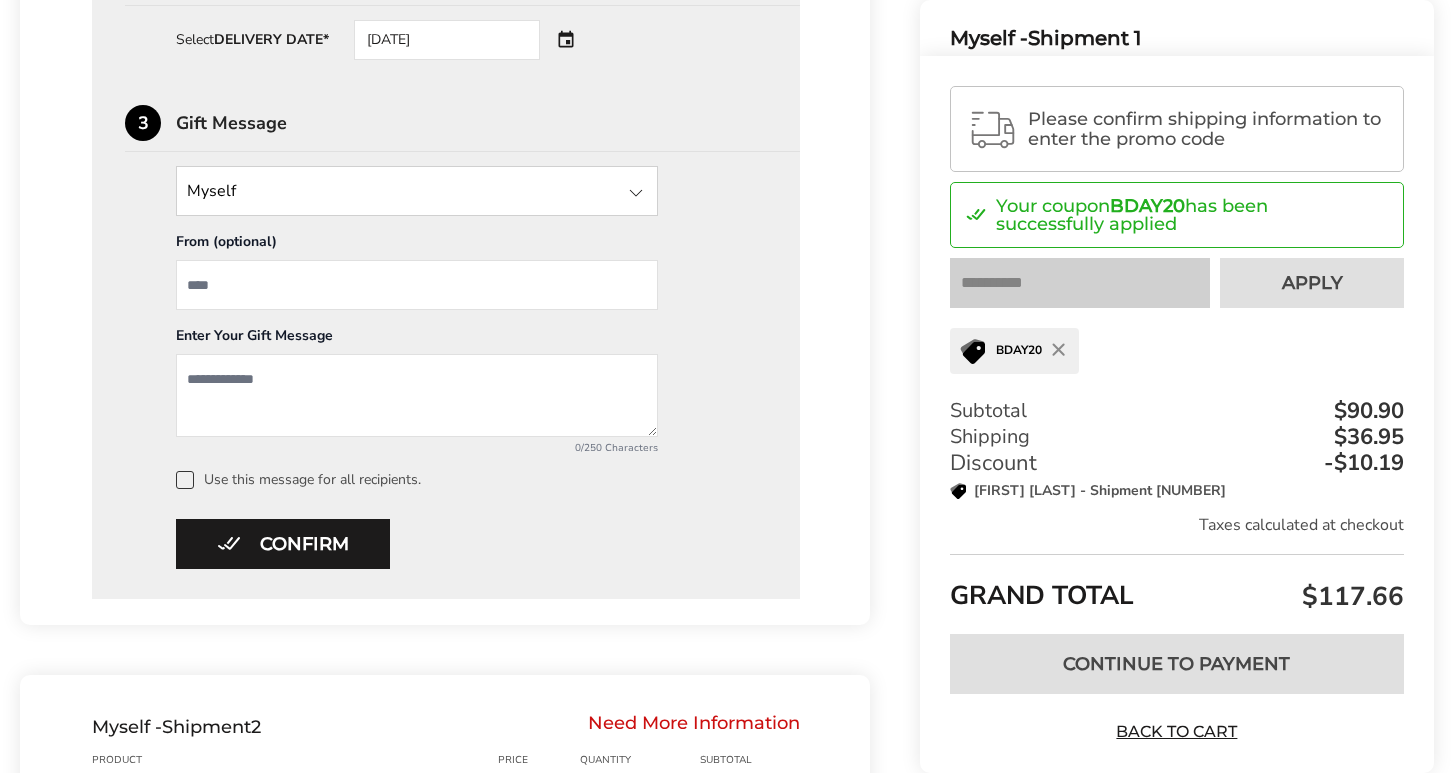 scroll, scrollTop: 870, scrollLeft: 0, axis: vertical 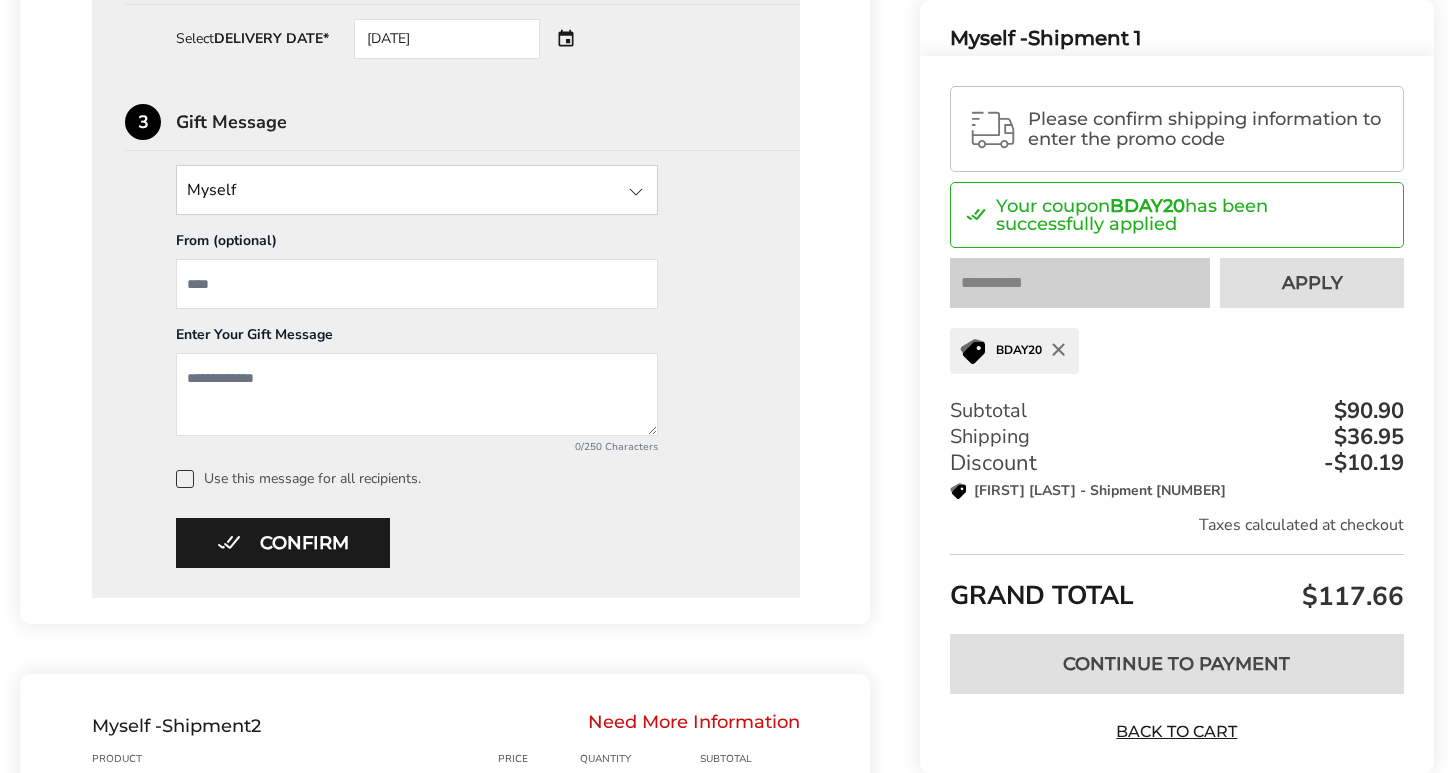 click 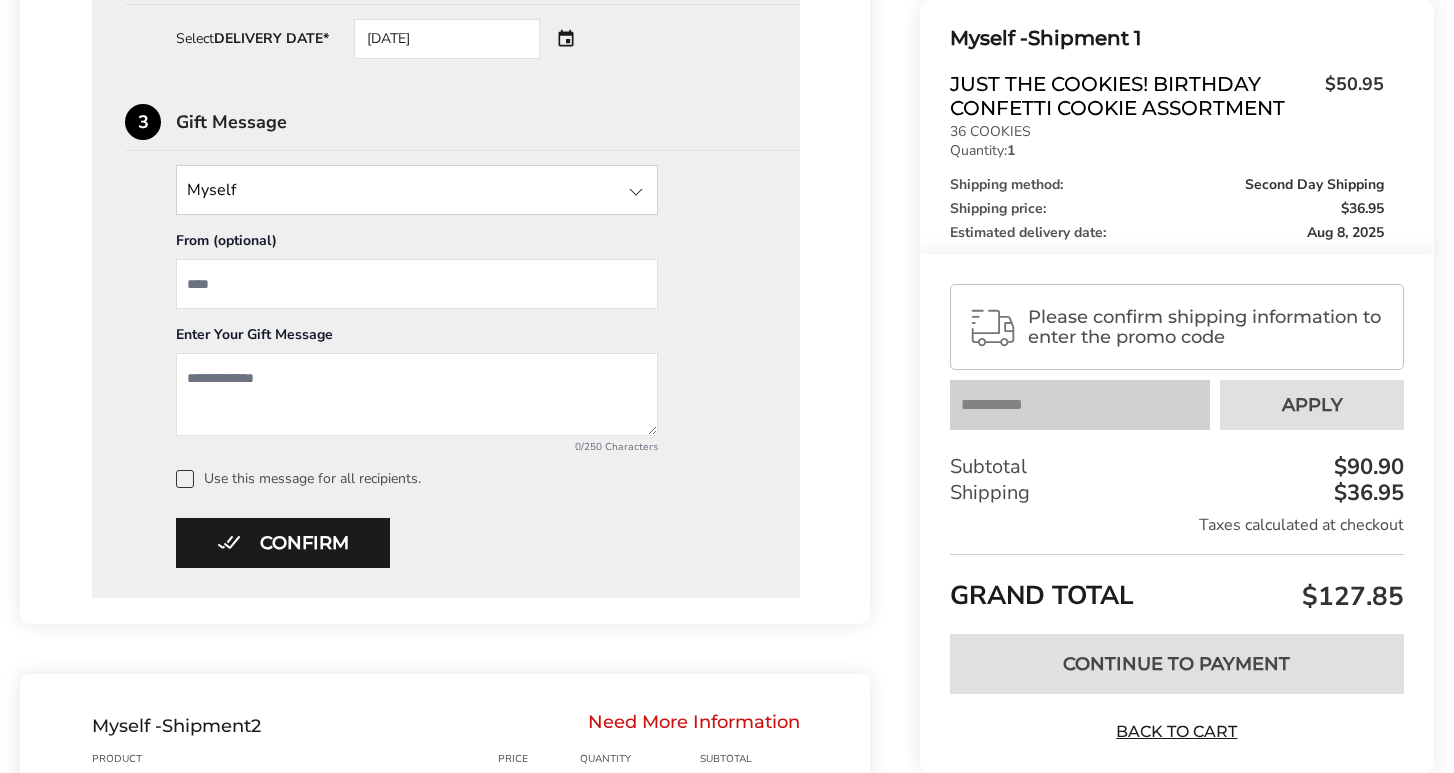 click at bounding box center (185, 479) 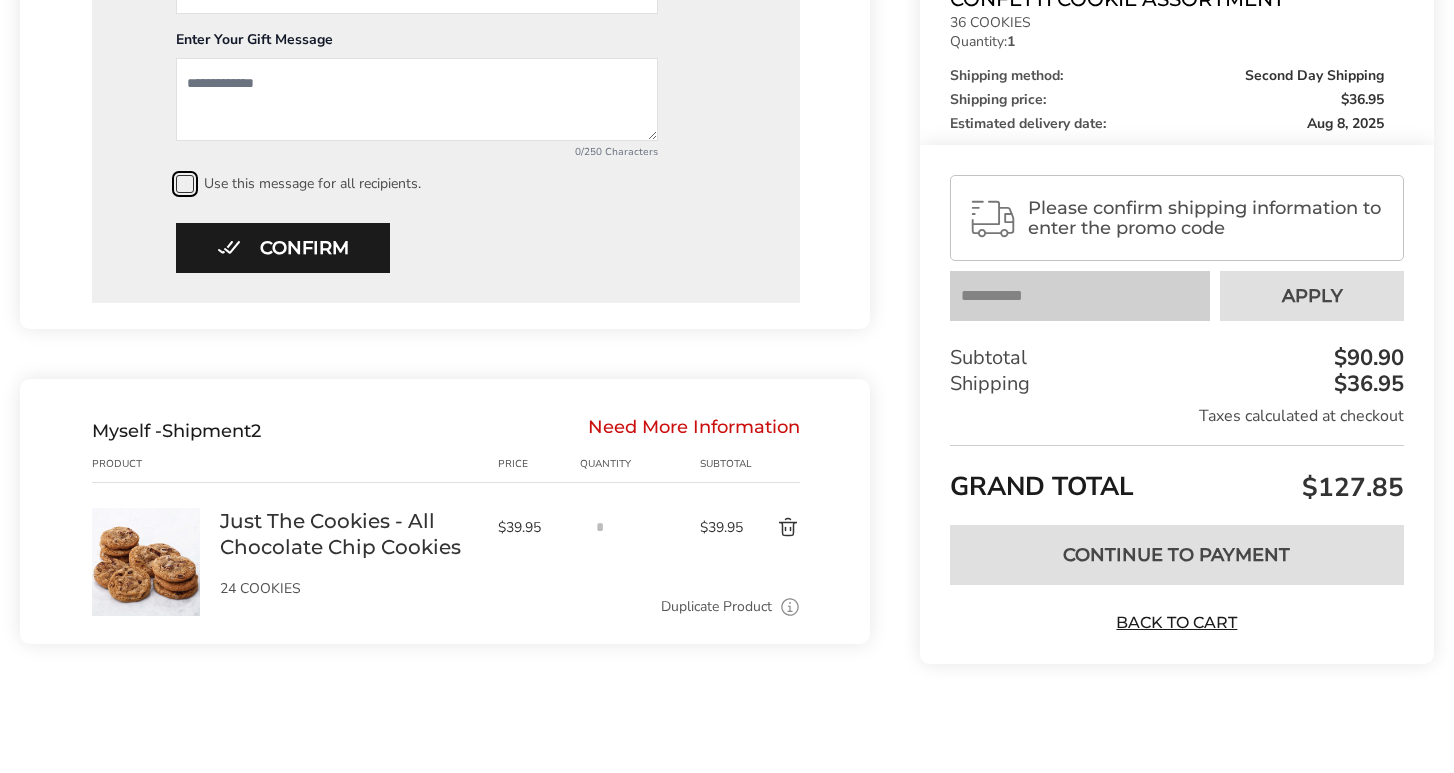 scroll, scrollTop: 1166, scrollLeft: 0, axis: vertical 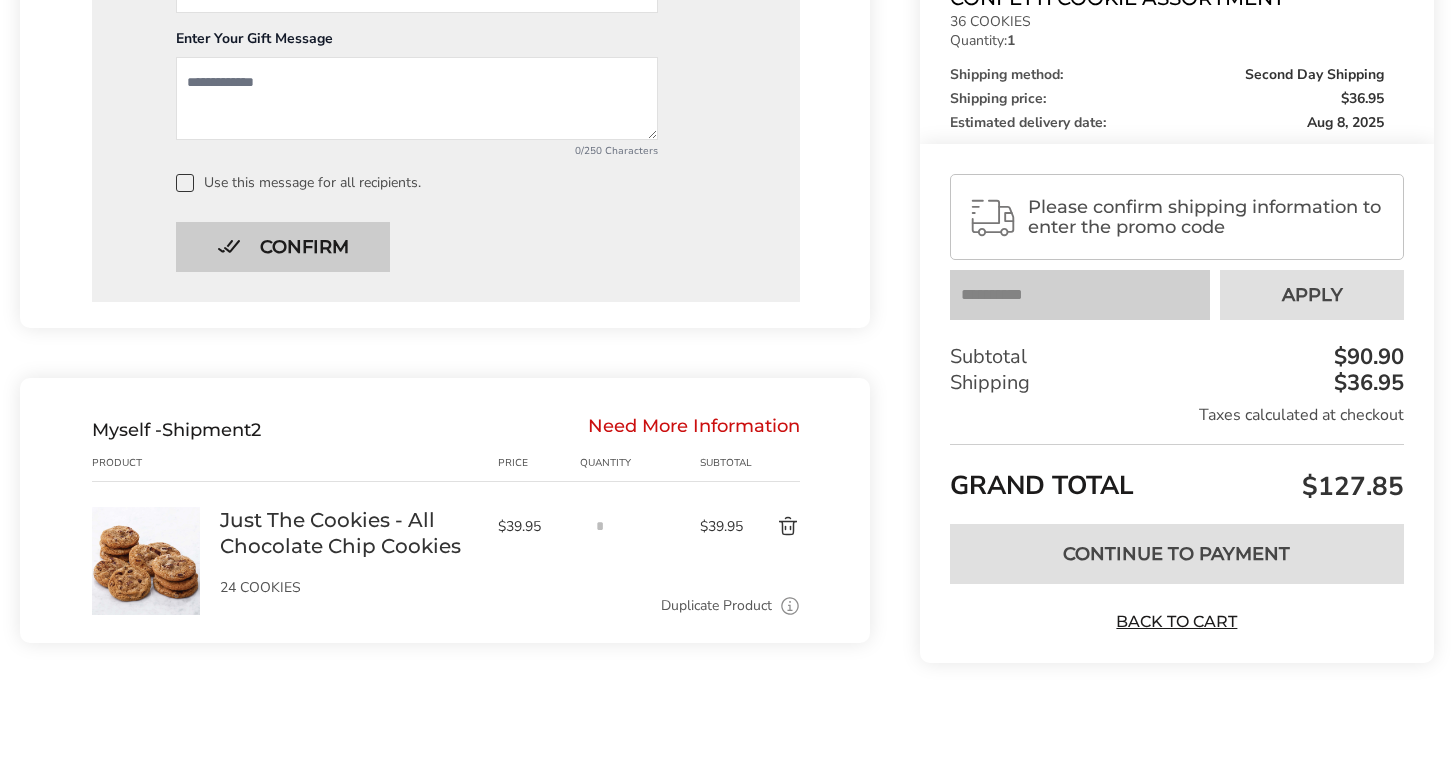 click on "Confirm" at bounding box center (283, 247) 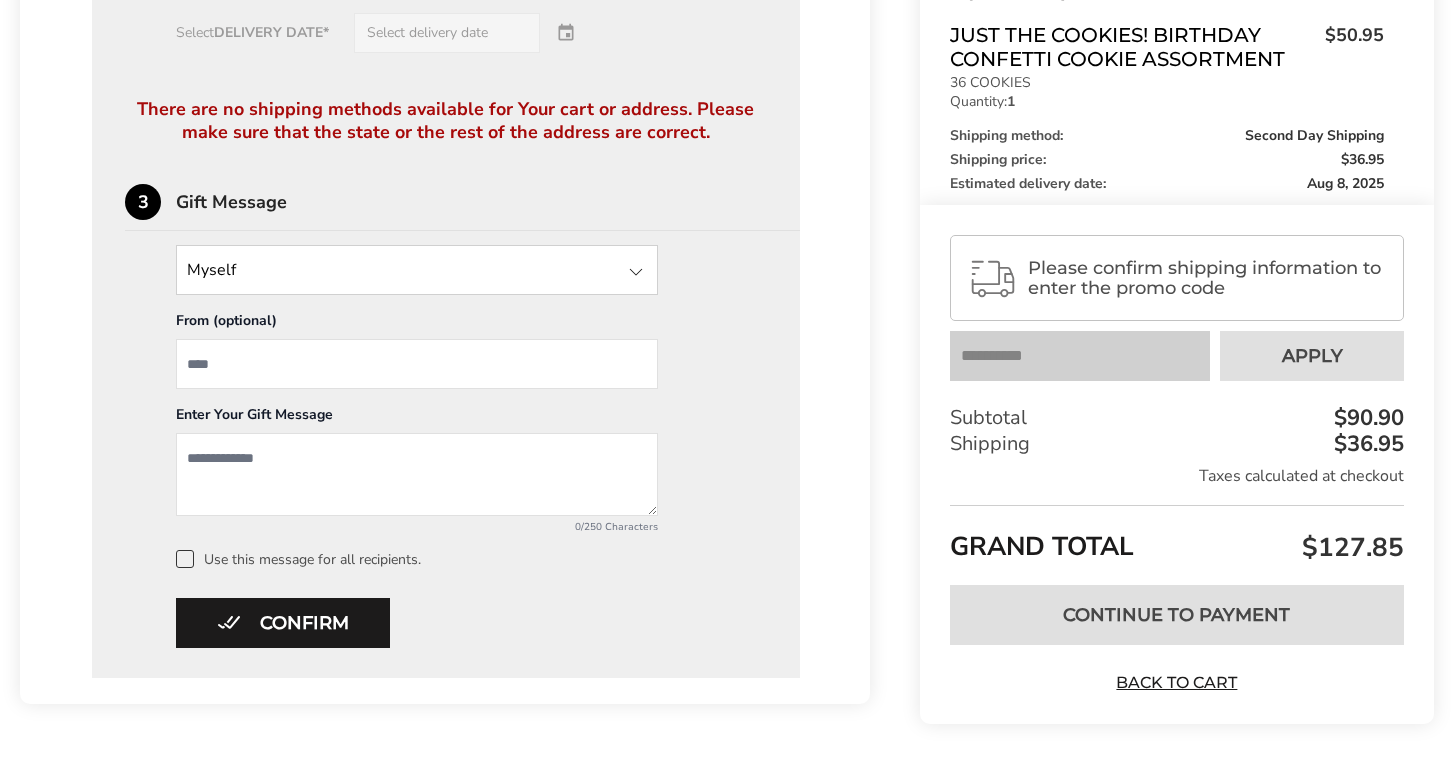 scroll, scrollTop: 1315, scrollLeft: 0, axis: vertical 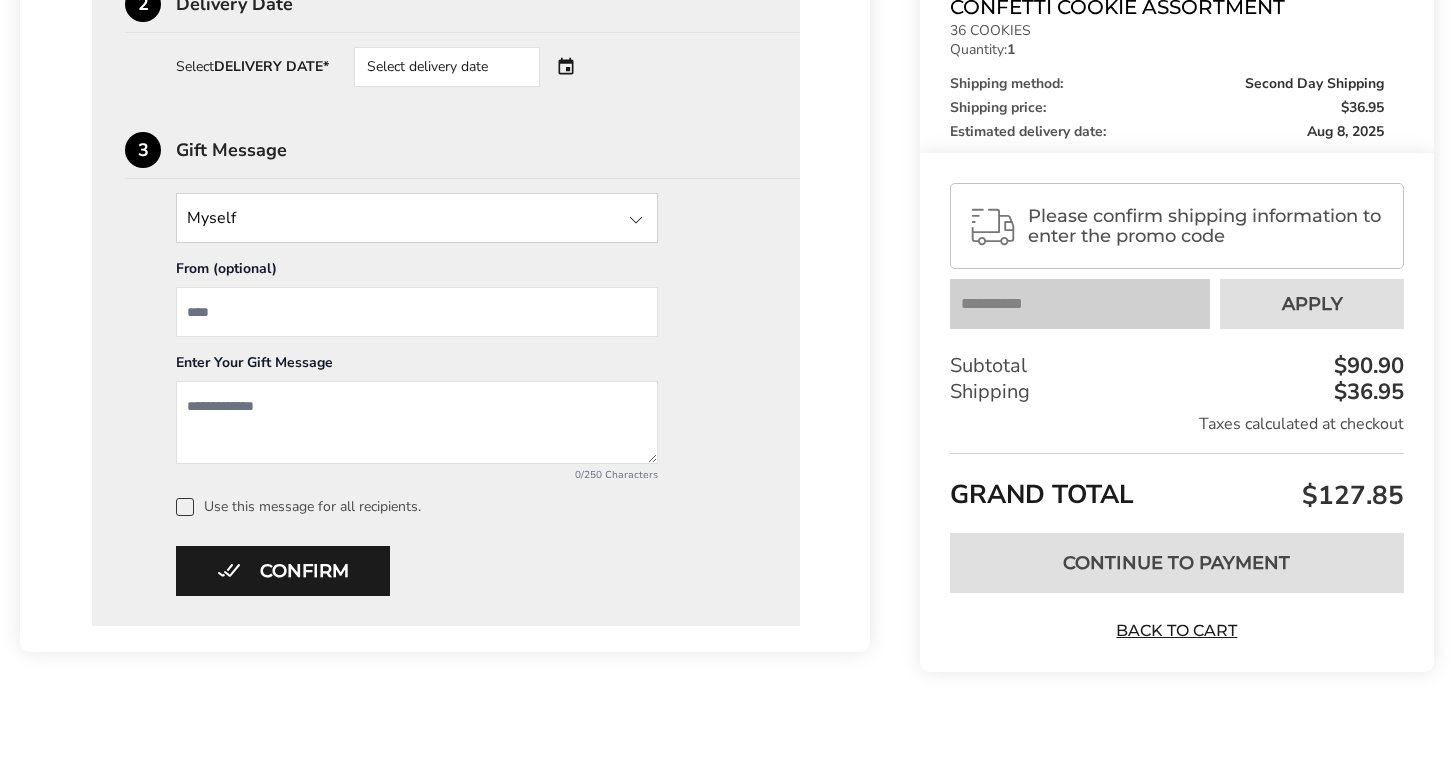 click at bounding box center [185, 507] 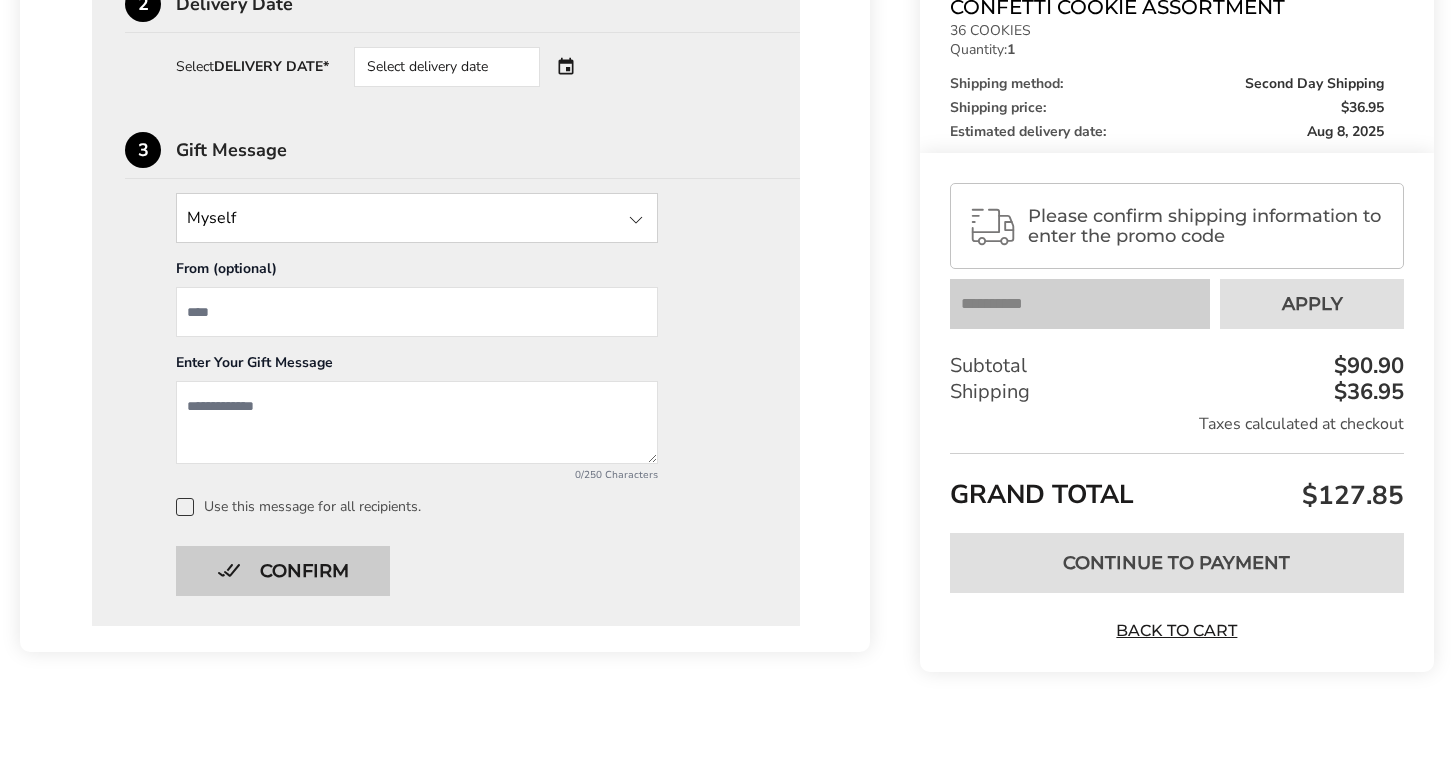 click on "Confirm" at bounding box center [283, 571] 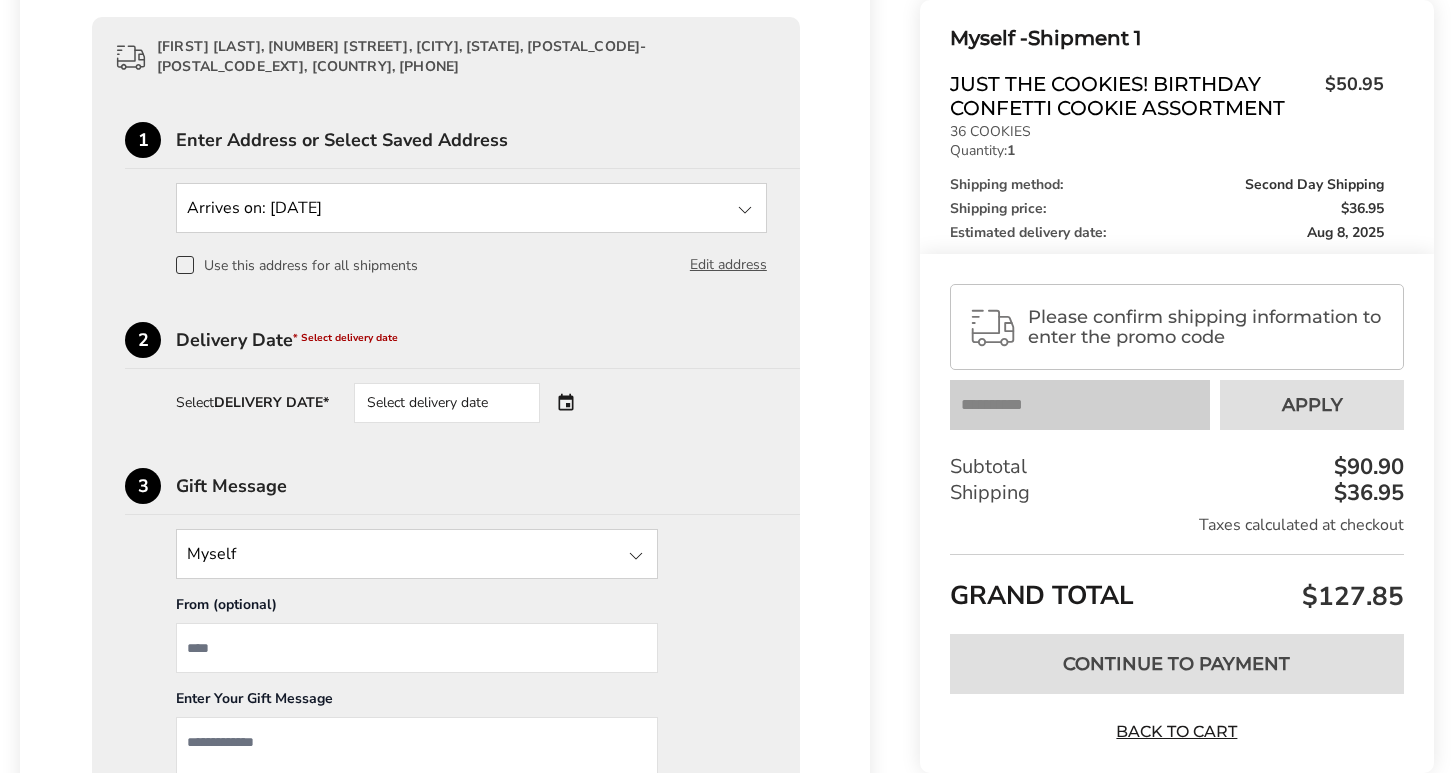 scroll, scrollTop: 796, scrollLeft: 0, axis: vertical 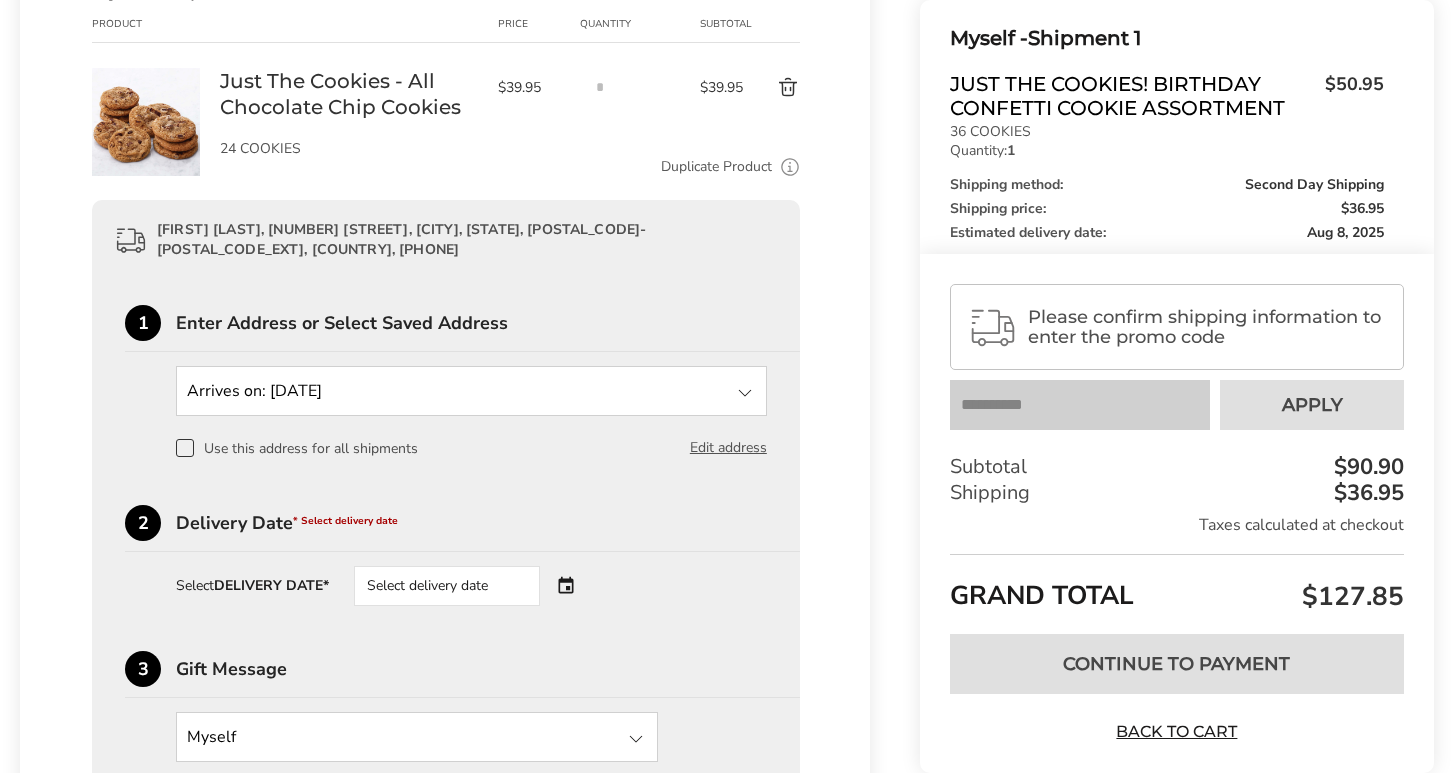 click on "Select delivery date" at bounding box center [447, 586] 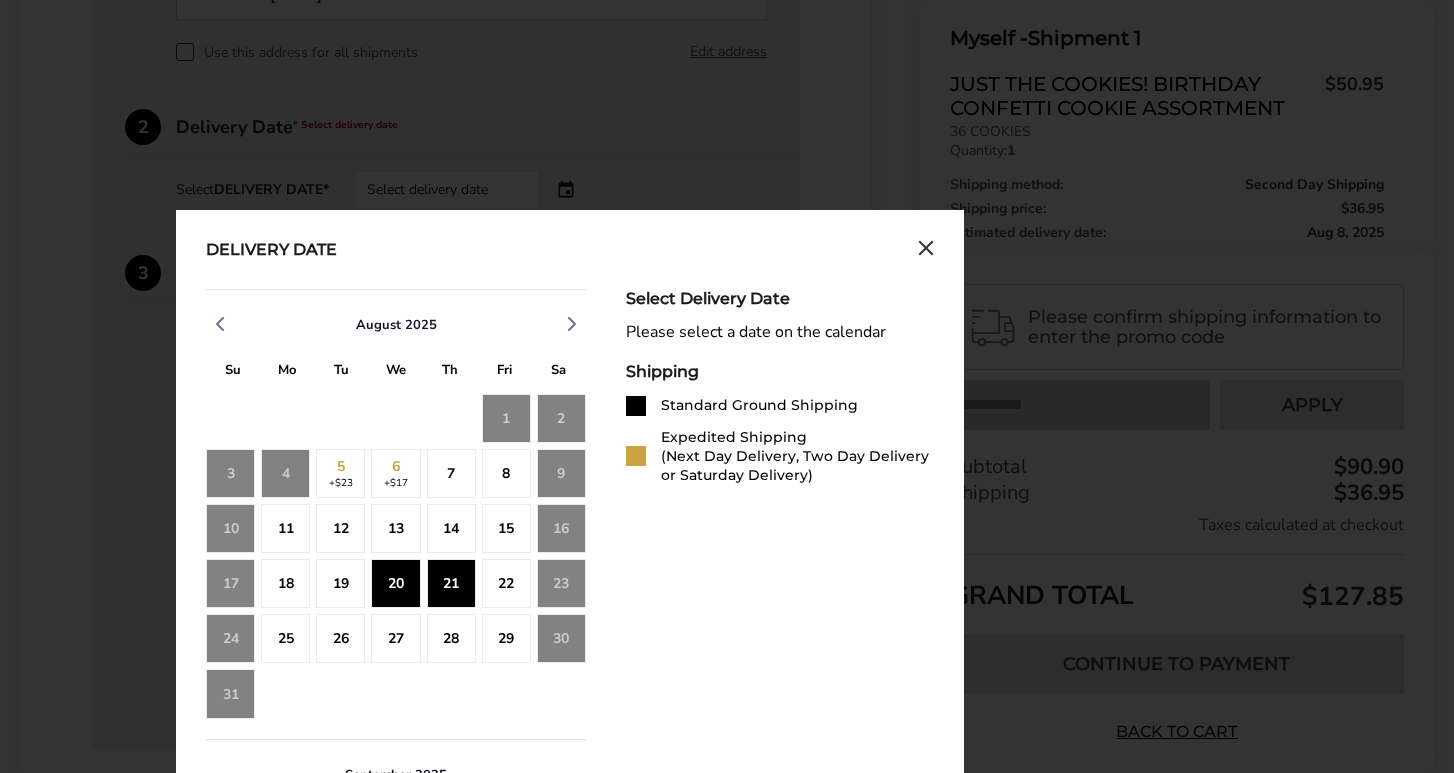 scroll, scrollTop: 1193, scrollLeft: 0, axis: vertical 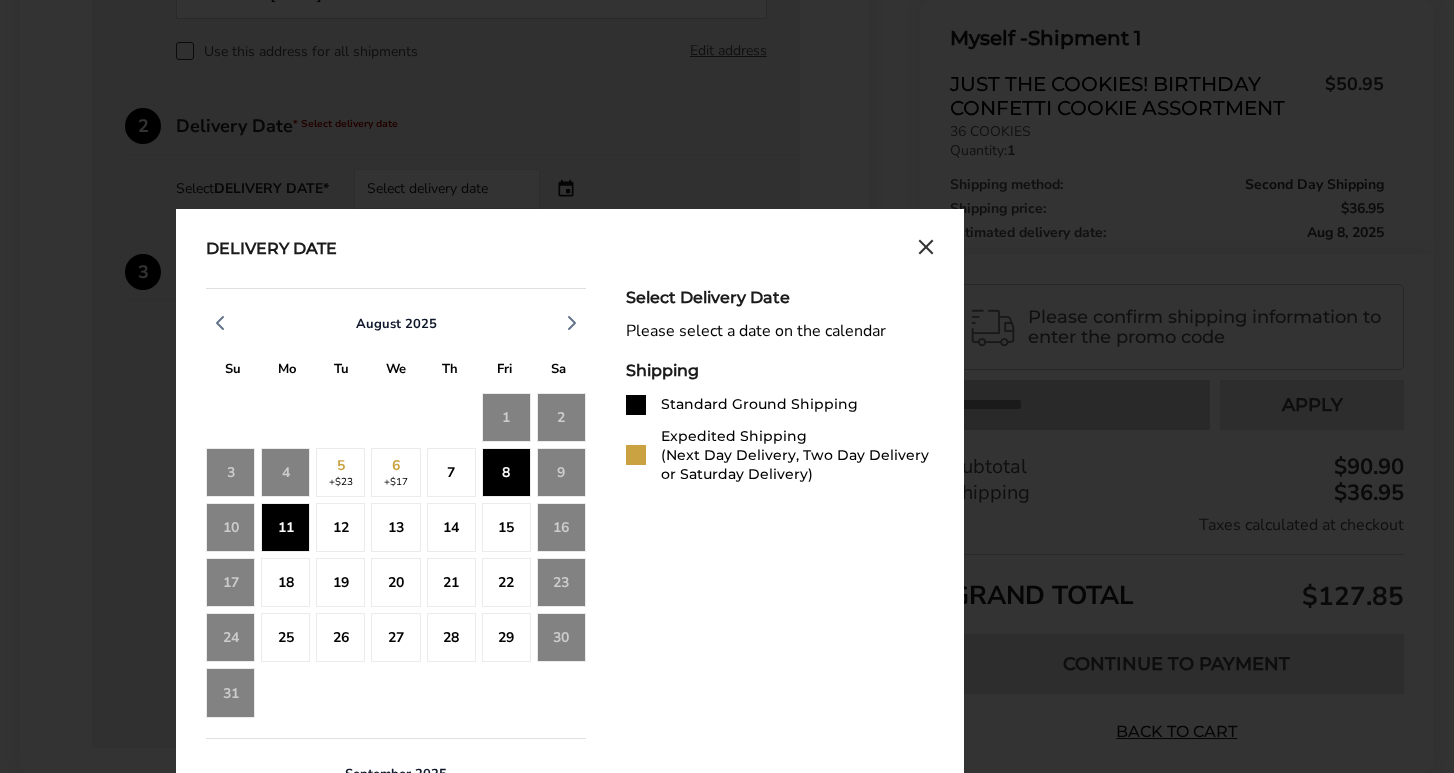 click on "8" 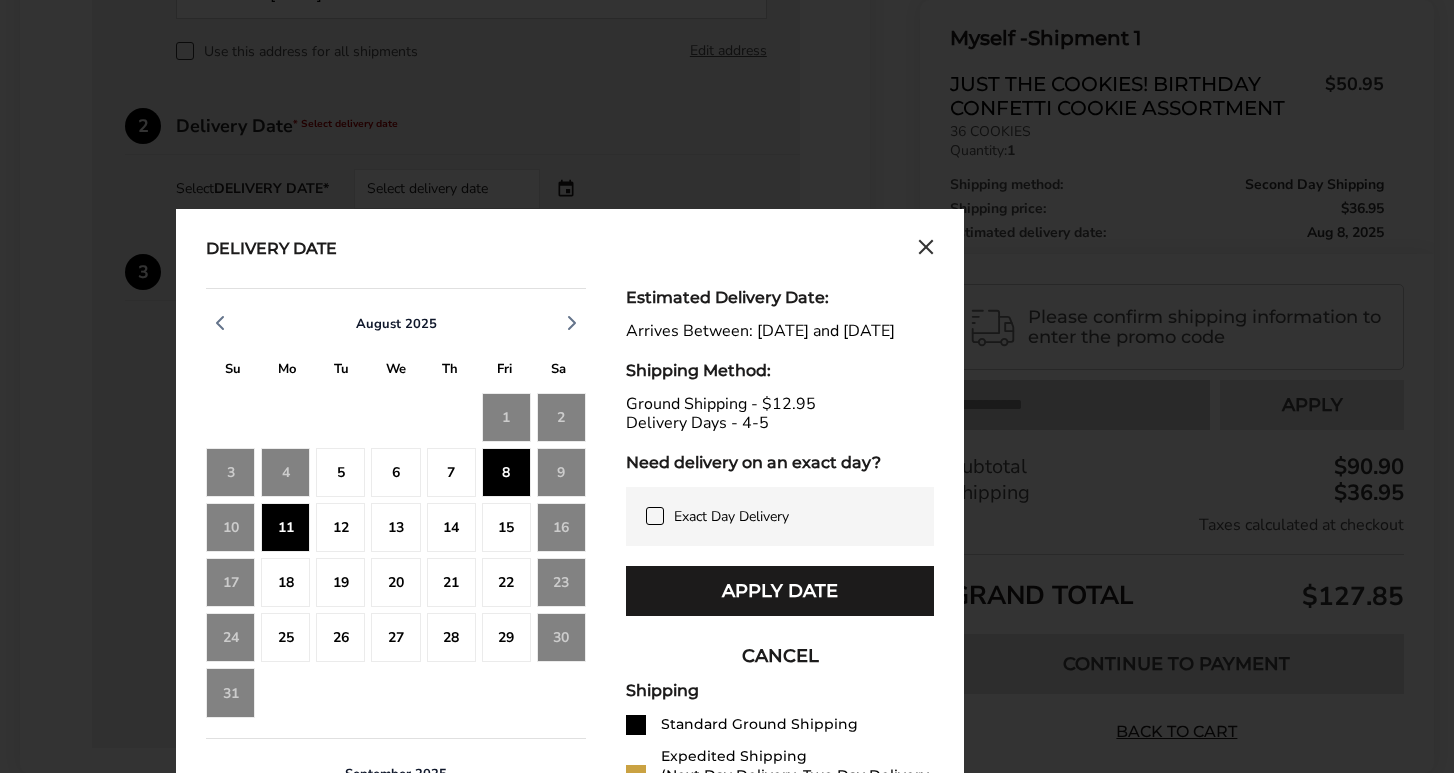 click on "7" 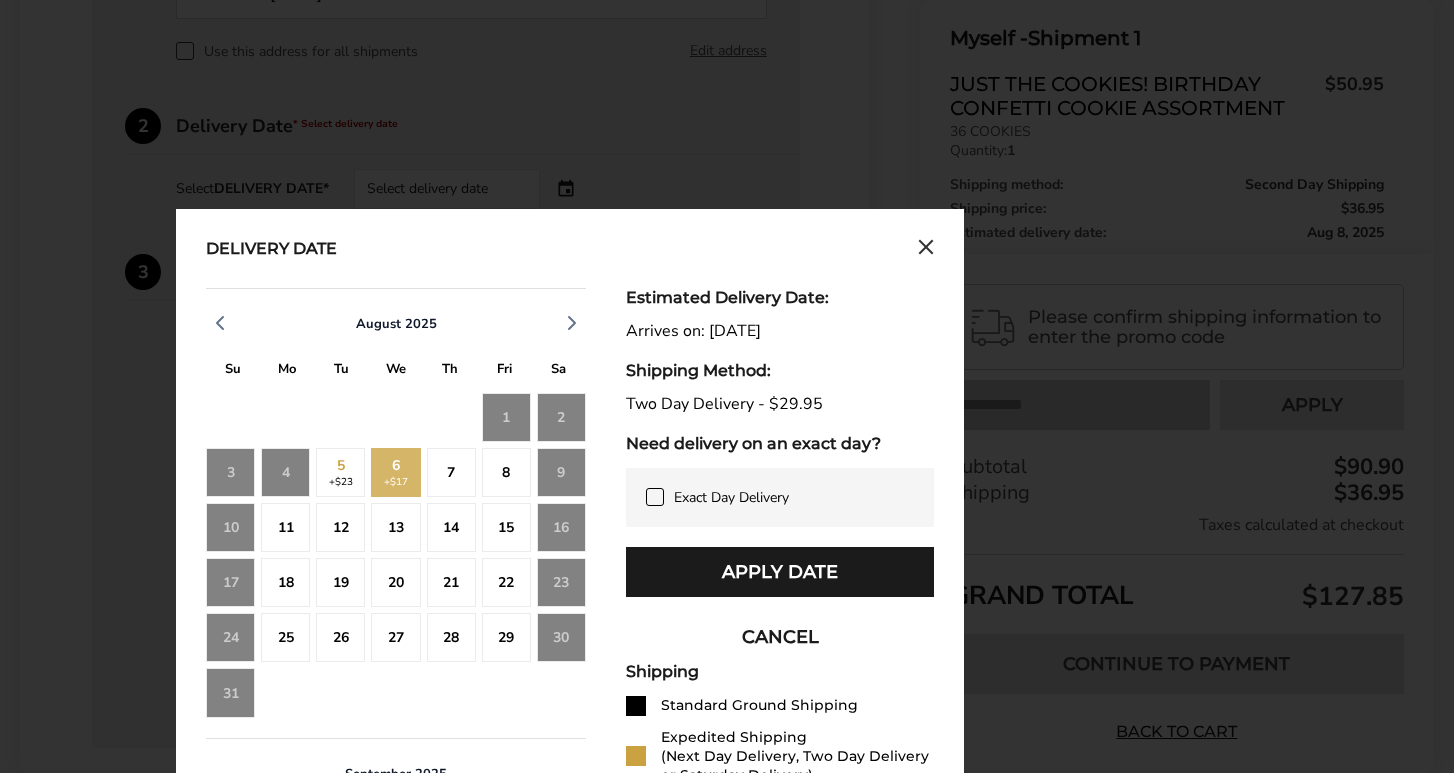 click on "6  +$17" 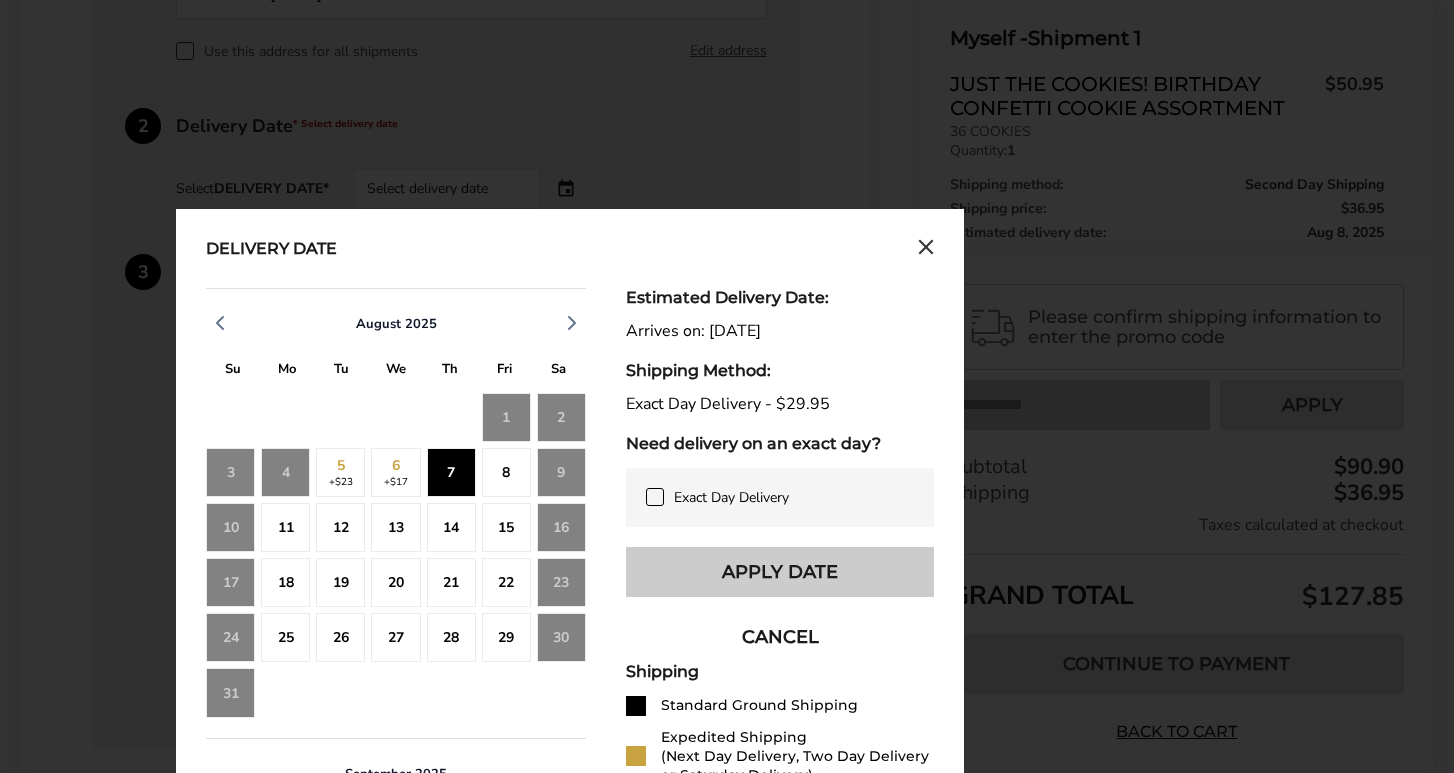 click on "Apply Date" at bounding box center (780, 572) 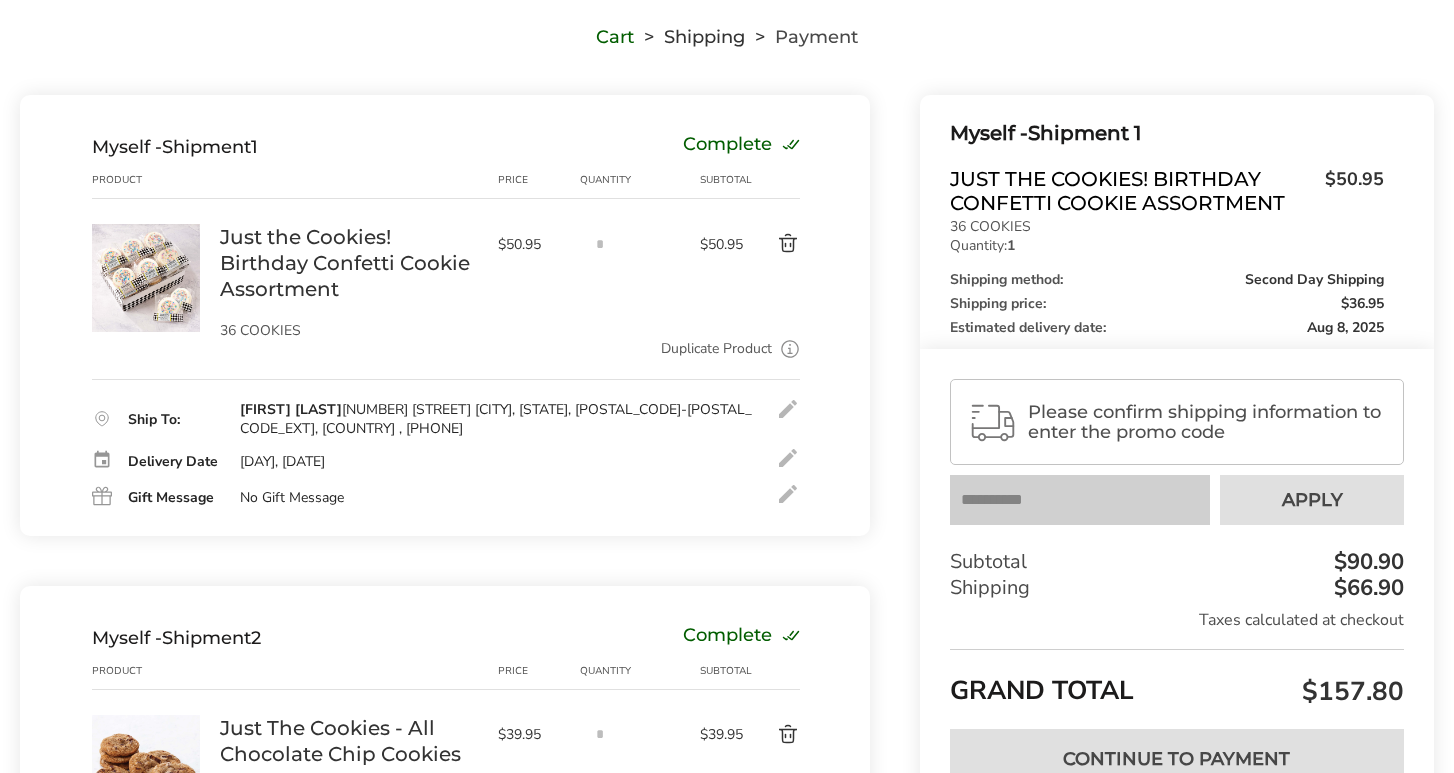 scroll, scrollTop: 161, scrollLeft: 0, axis: vertical 